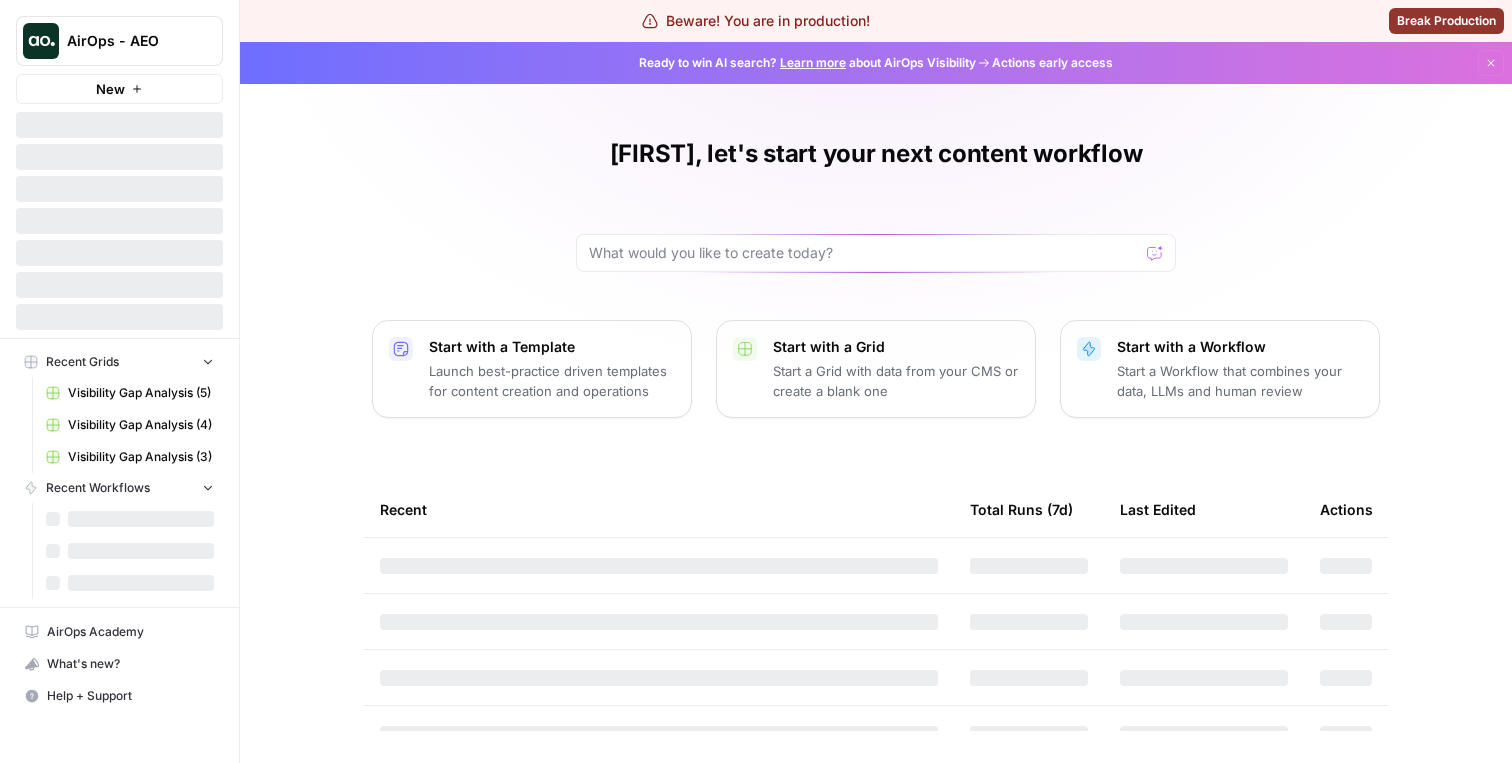 scroll, scrollTop: 0, scrollLeft: 0, axis: both 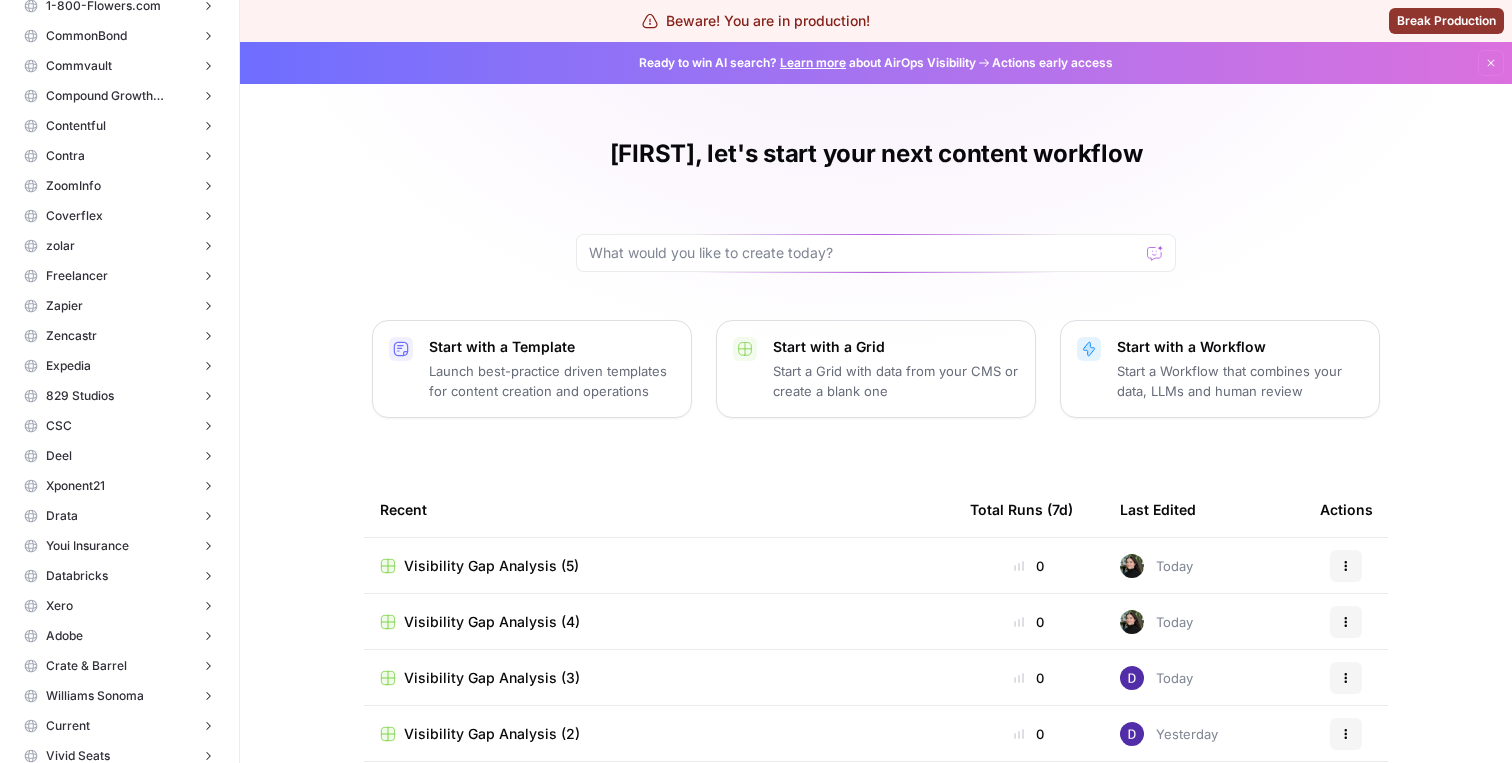 click on "Drata" at bounding box center (119, 516) 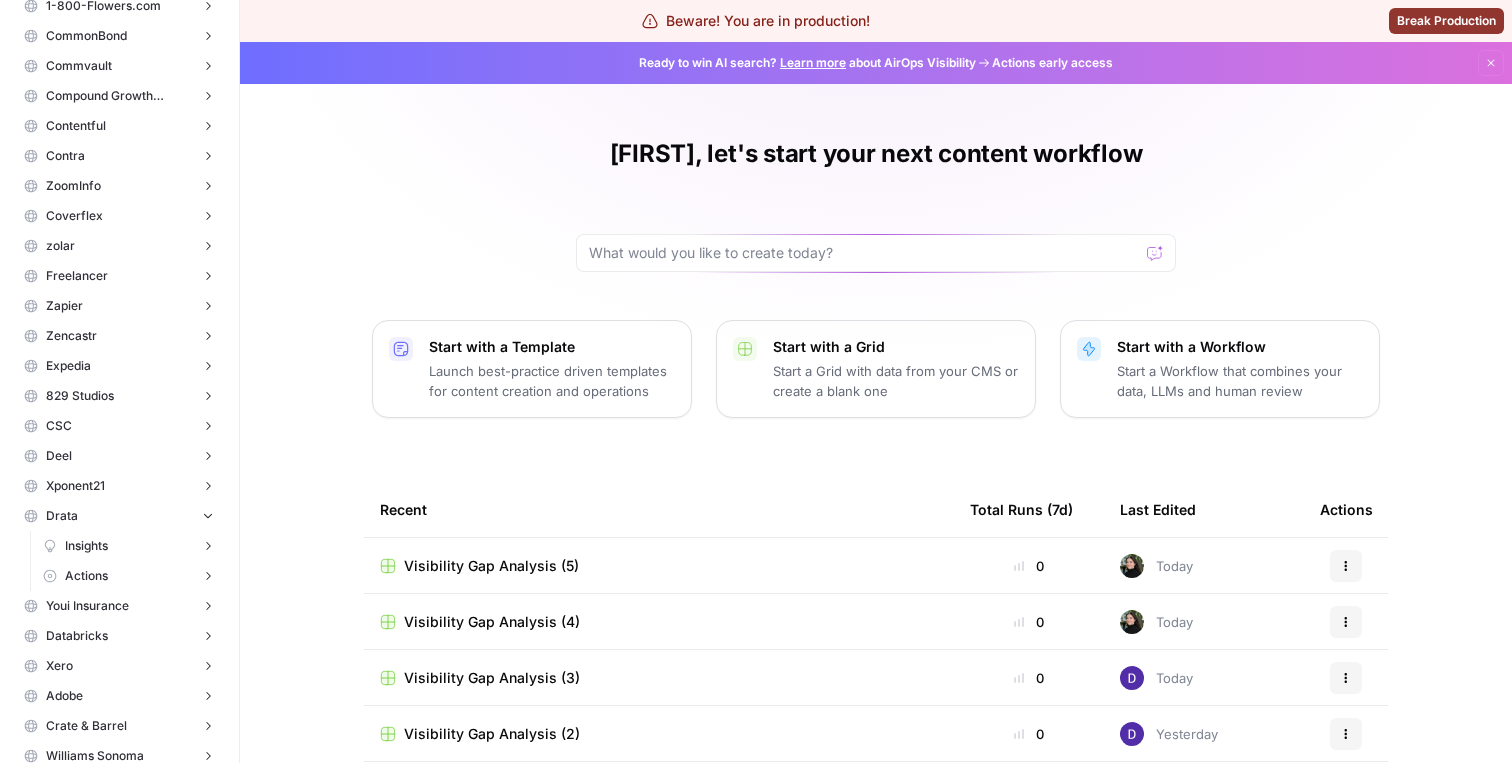click on "Insights" at bounding box center (129, 546) 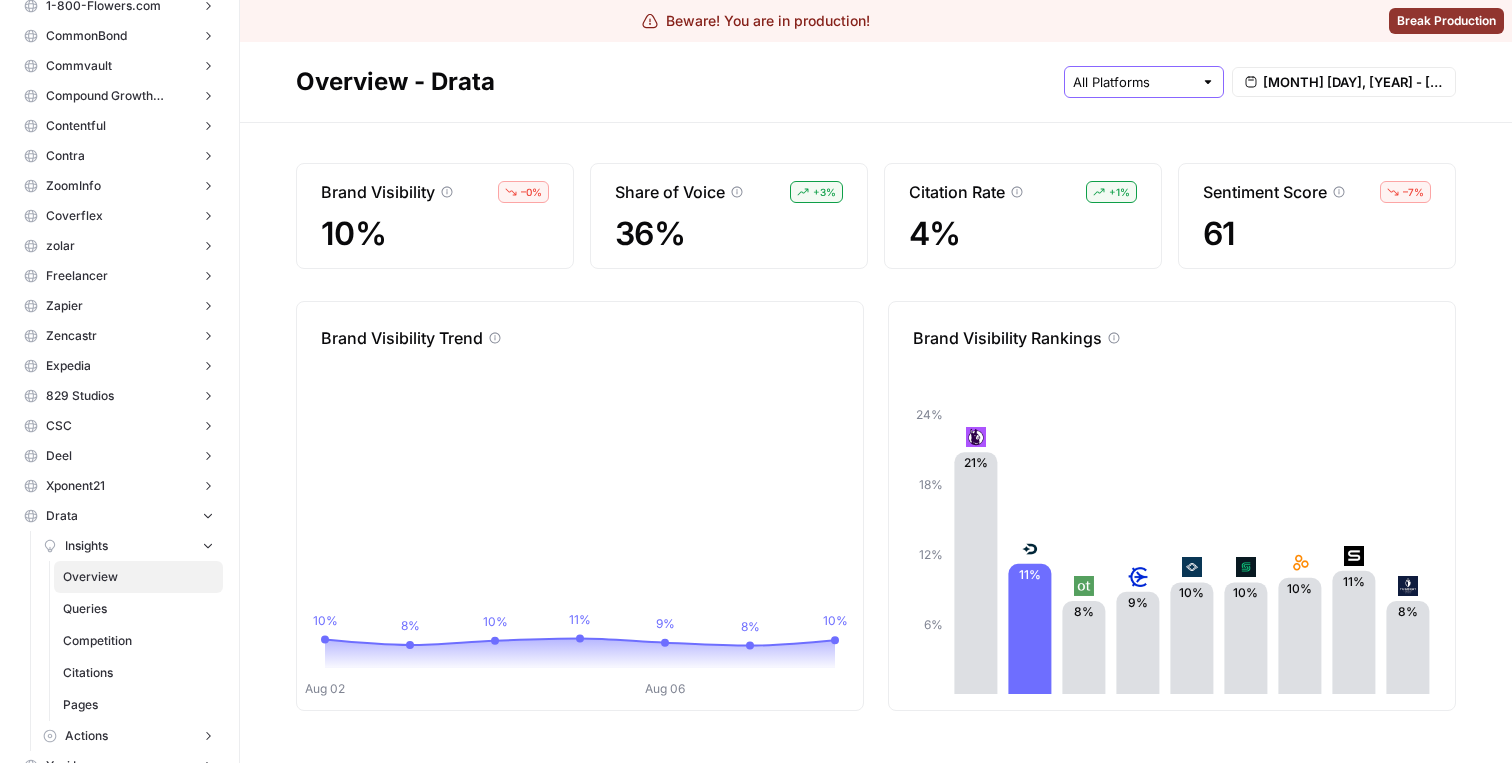click at bounding box center [1133, 82] 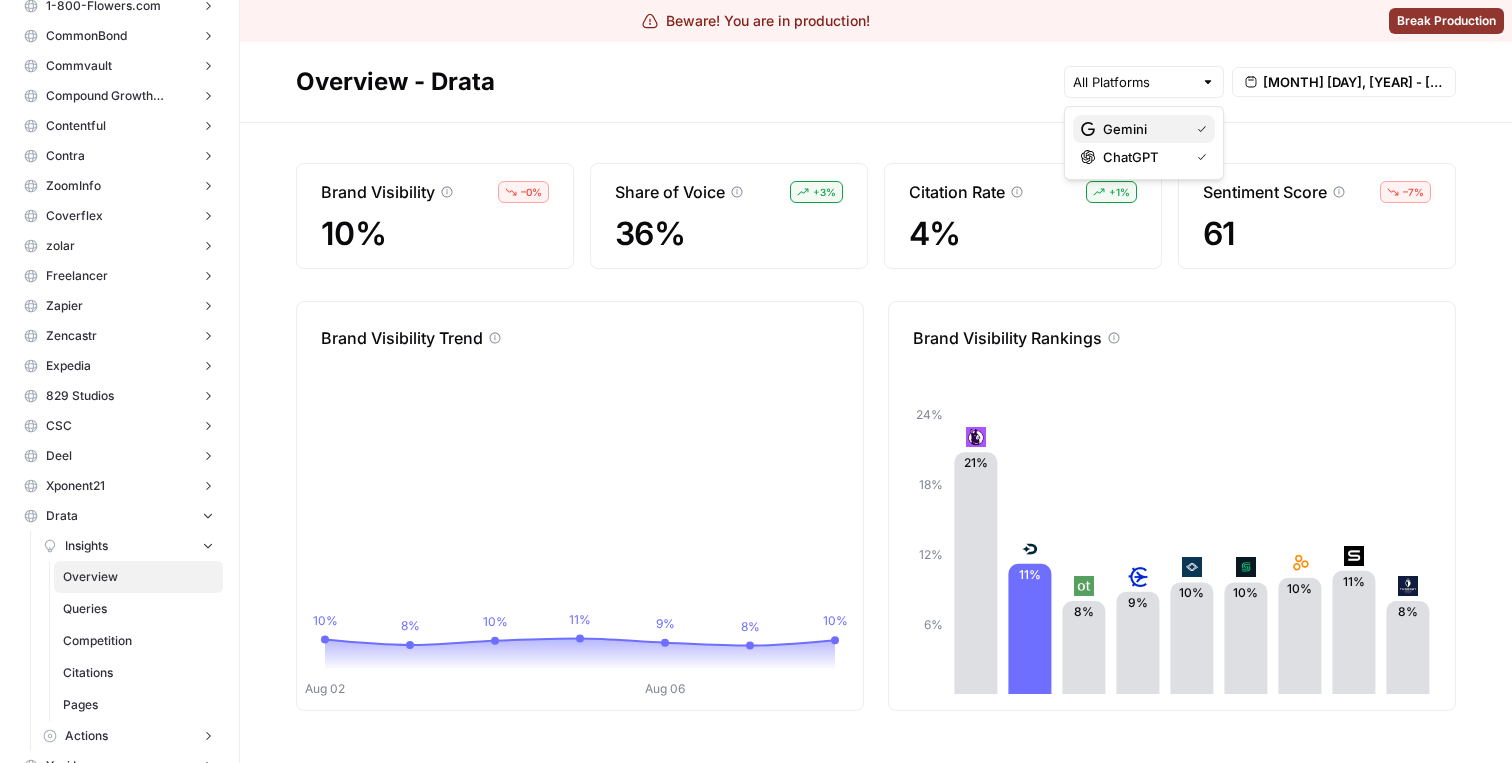 click on "Gemini" at bounding box center (1142, 129) 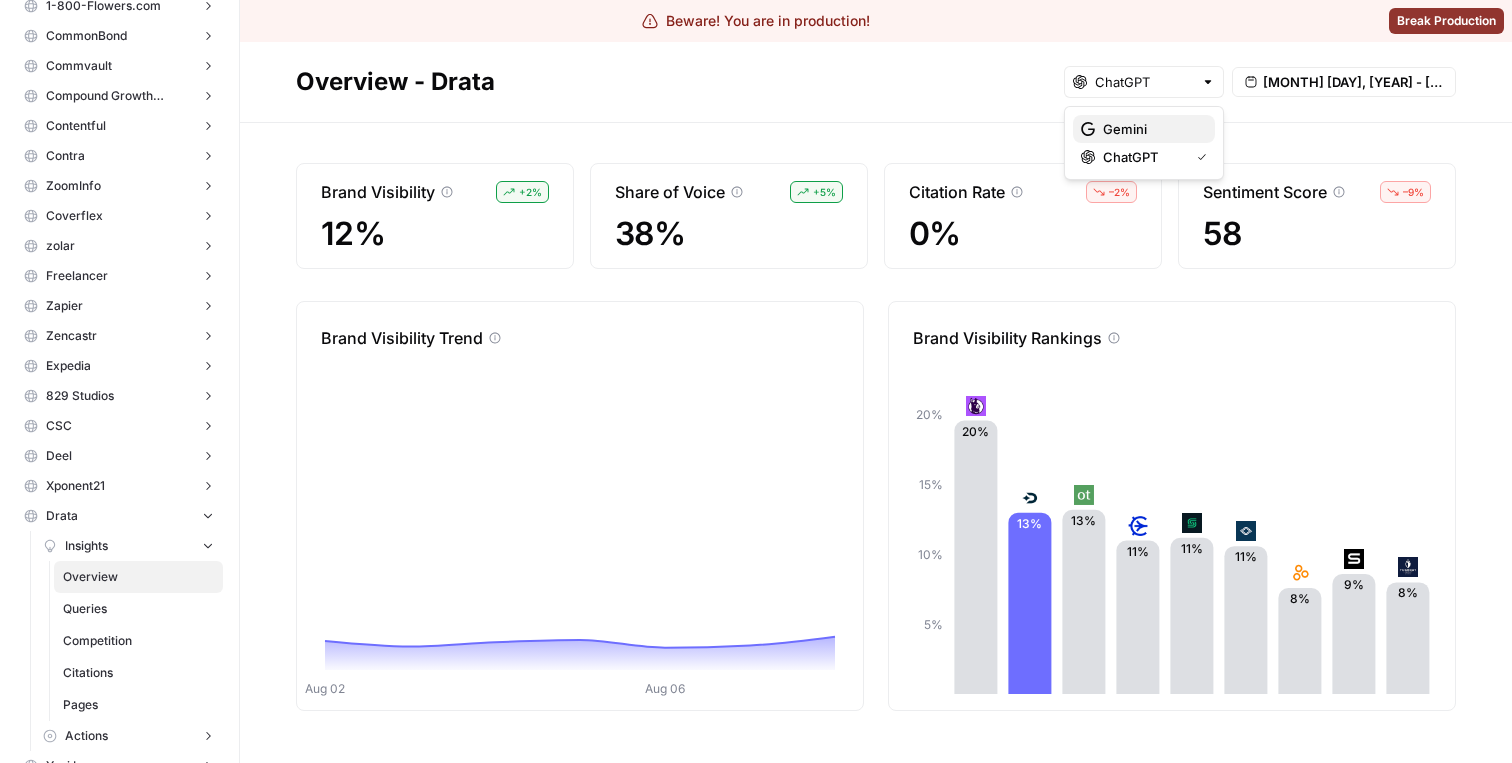 click on "Gemini" at bounding box center (1151, 129) 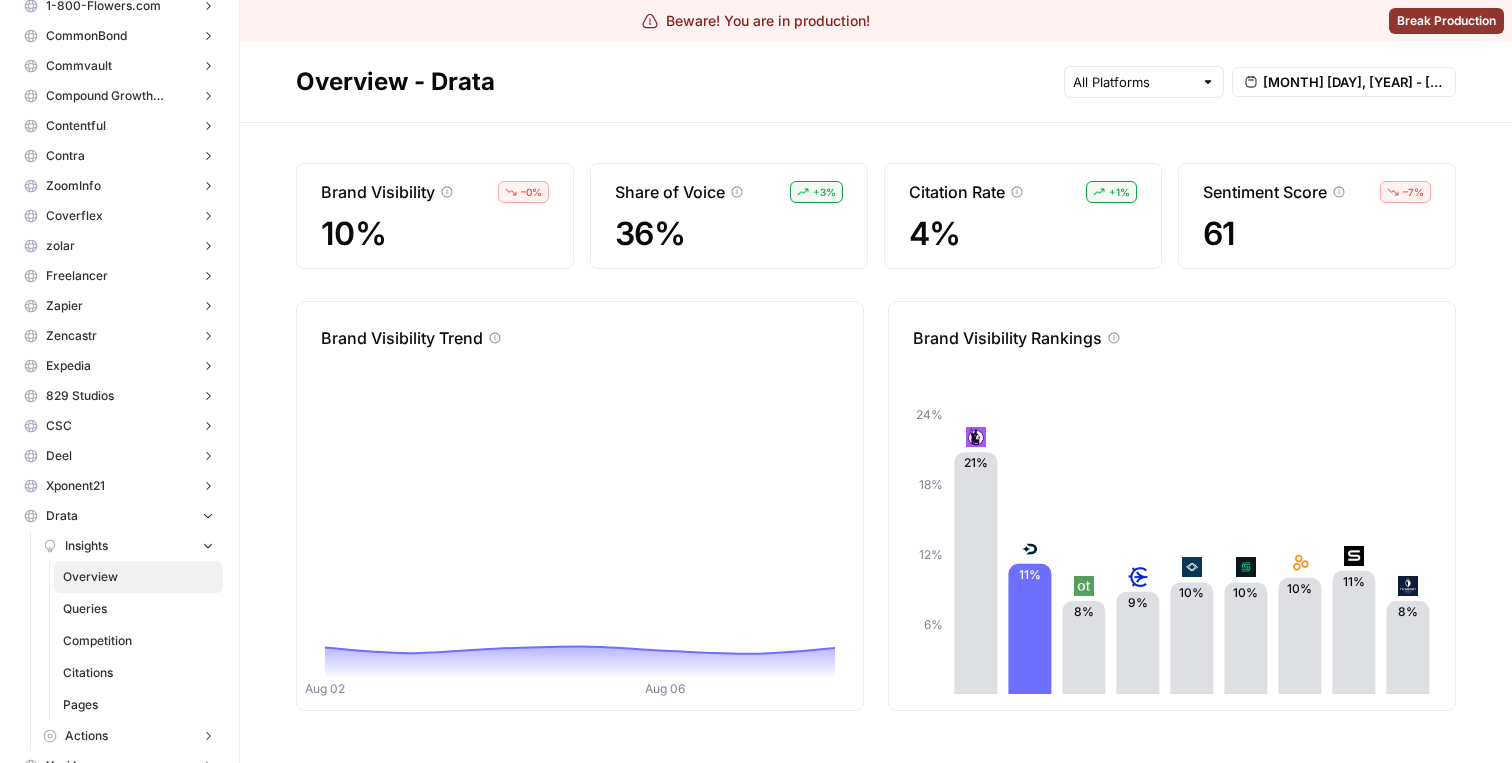 click on "6% 12% 18% 24% 21% 11% 8% 9% 10% 10% 10% 11% 8%" at bounding box center [1172, 542] 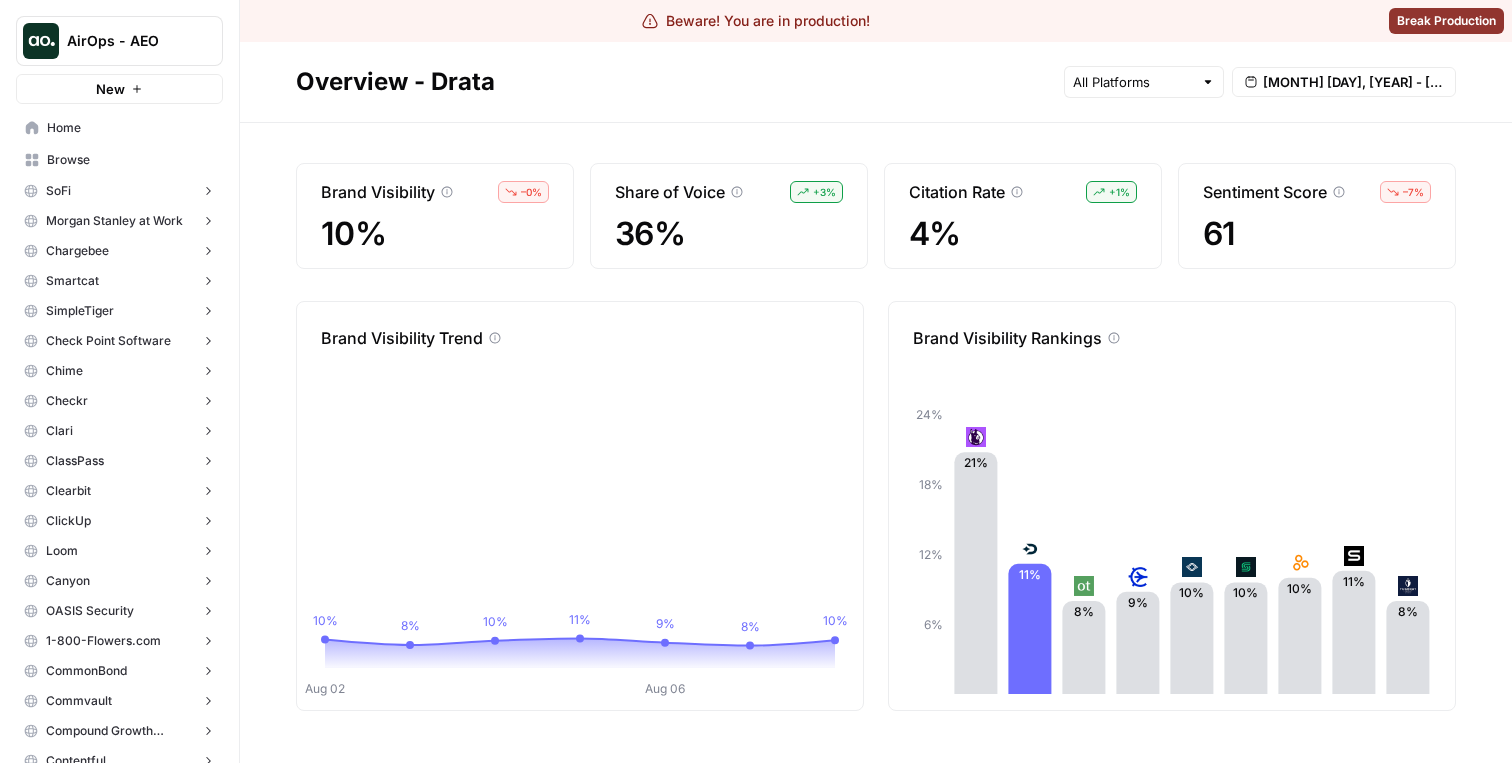 scroll, scrollTop: 3235, scrollLeft: 0, axis: vertical 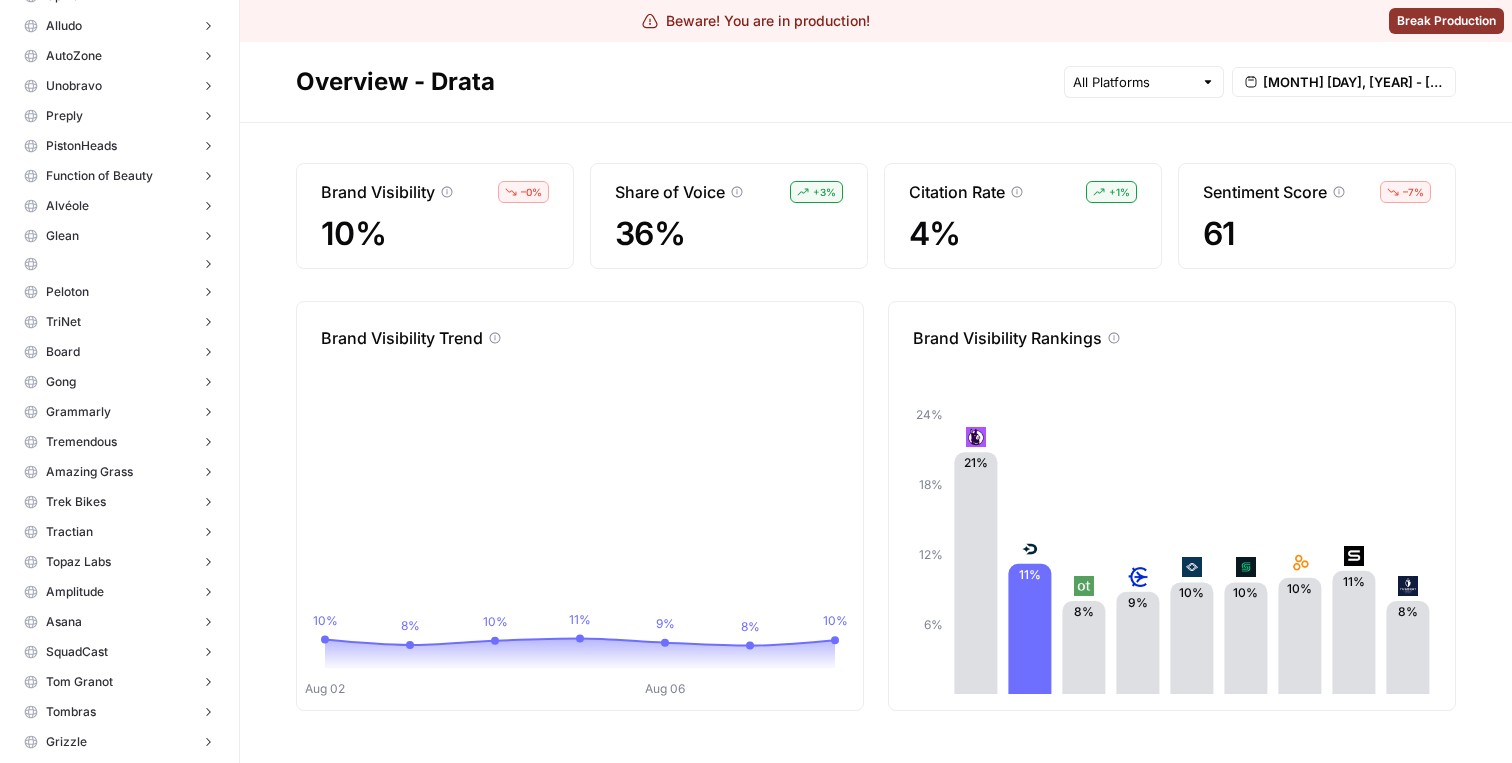 click on "Gong" at bounding box center [119, 382] 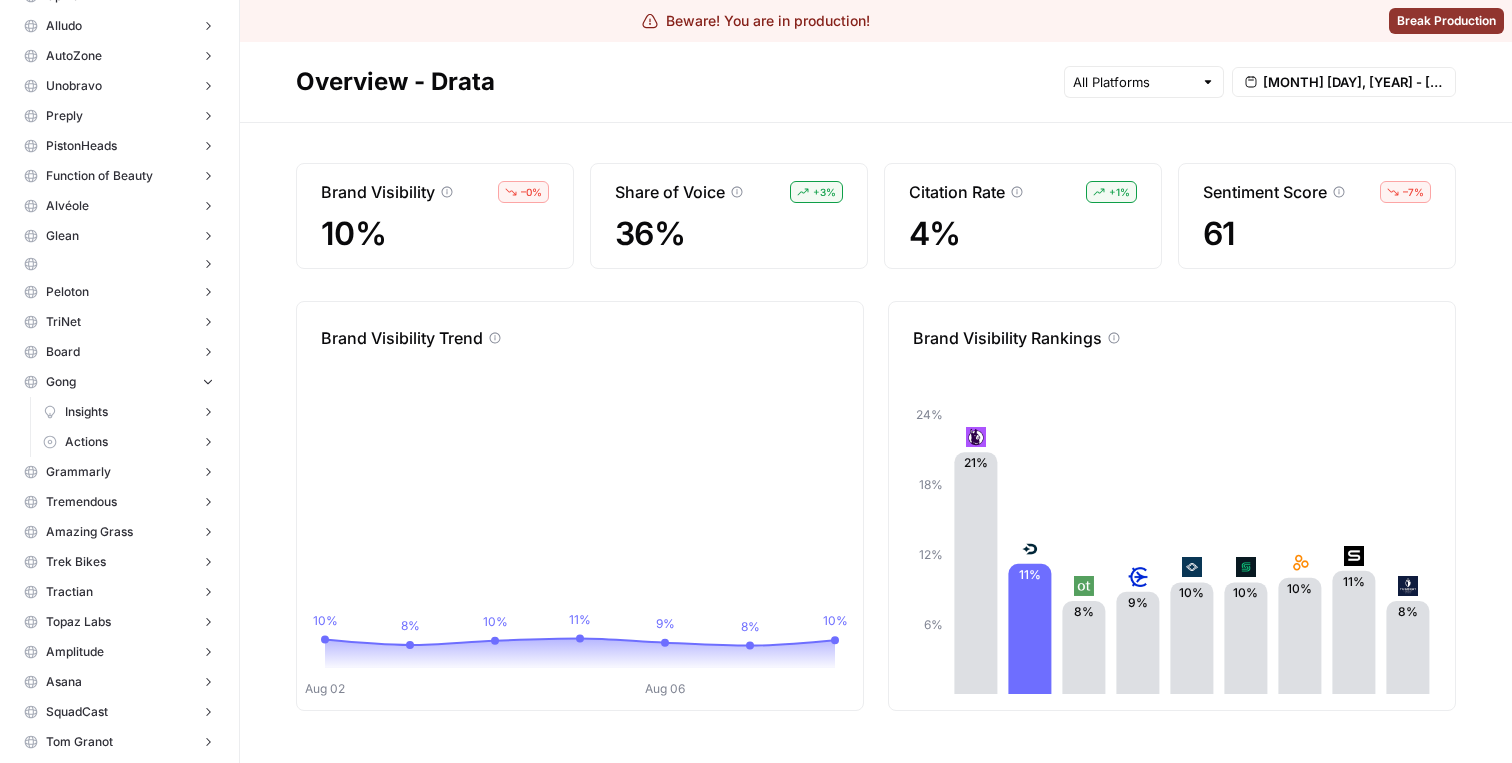 click on "Insights" at bounding box center [86, 412] 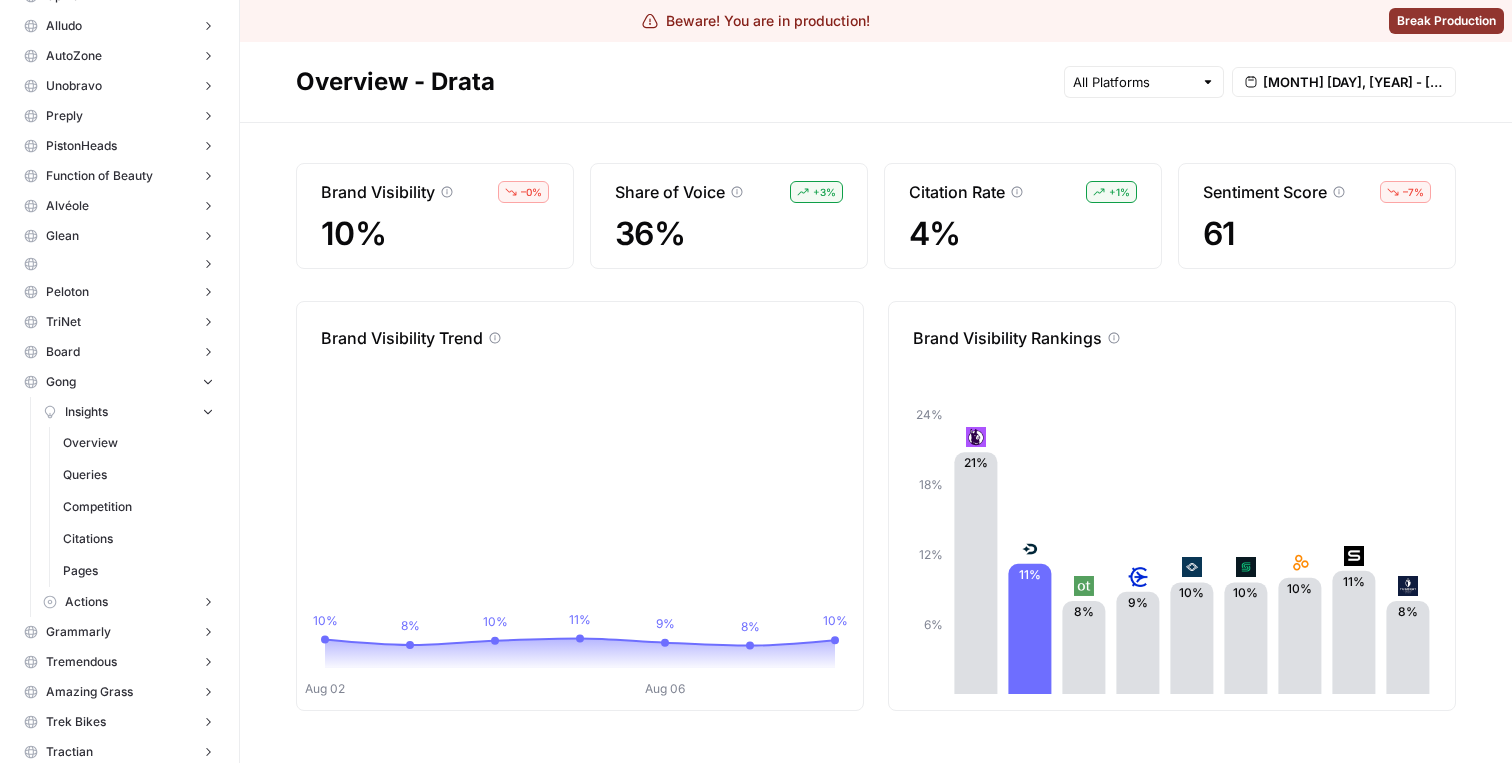 click on "Overview" at bounding box center [138, 443] 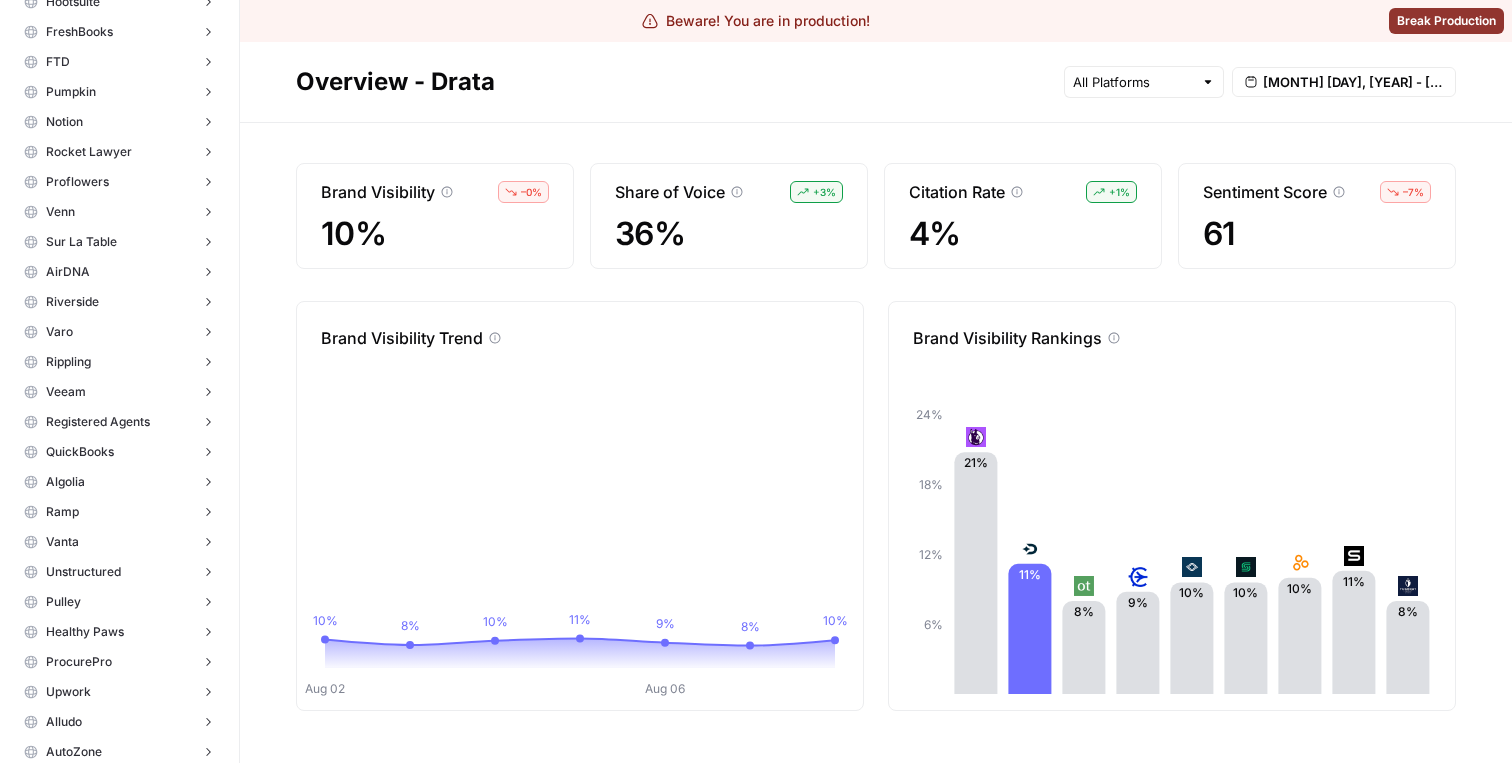 scroll, scrollTop: 2496, scrollLeft: 0, axis: vertical 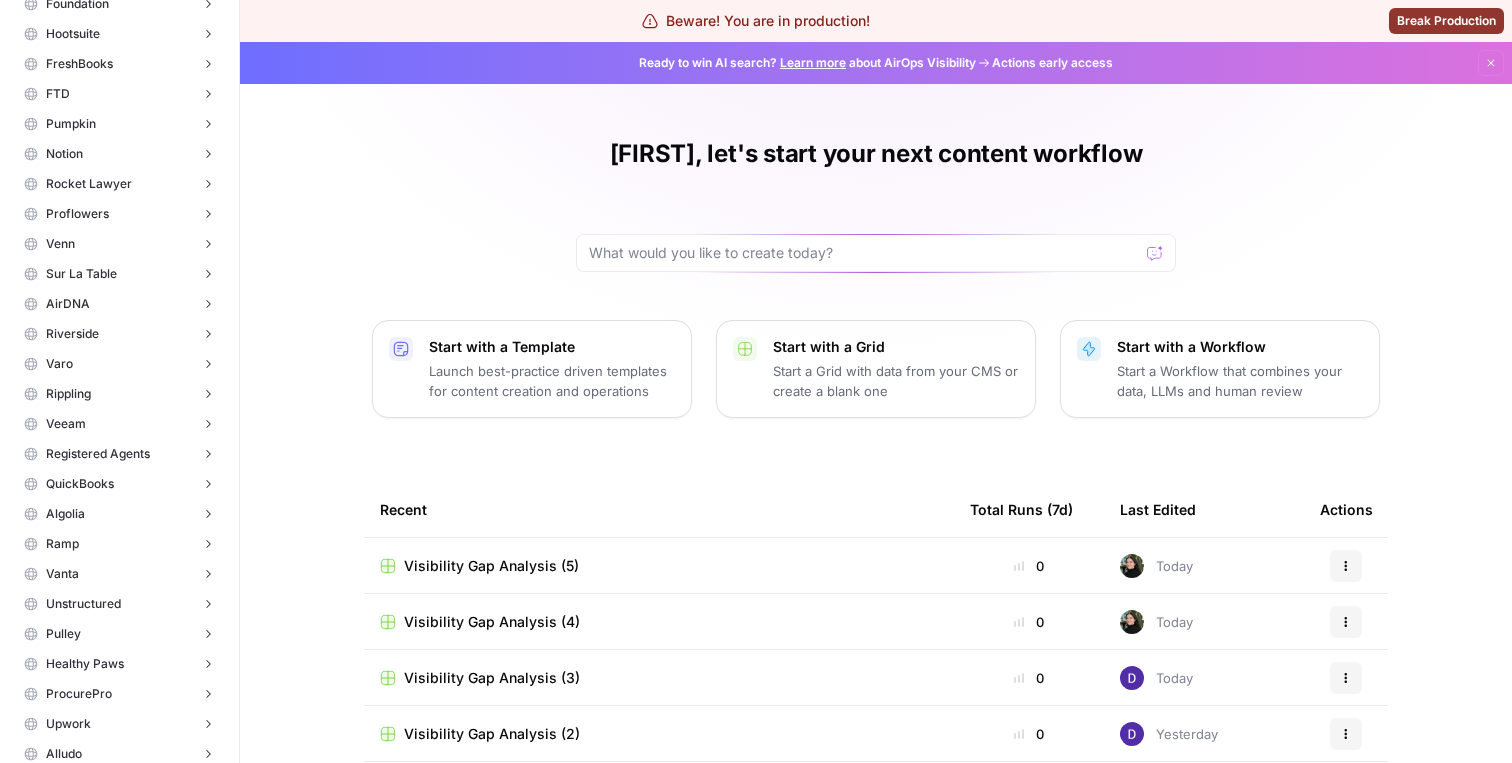 click on "Ramp" at bounding box center (119, 544) 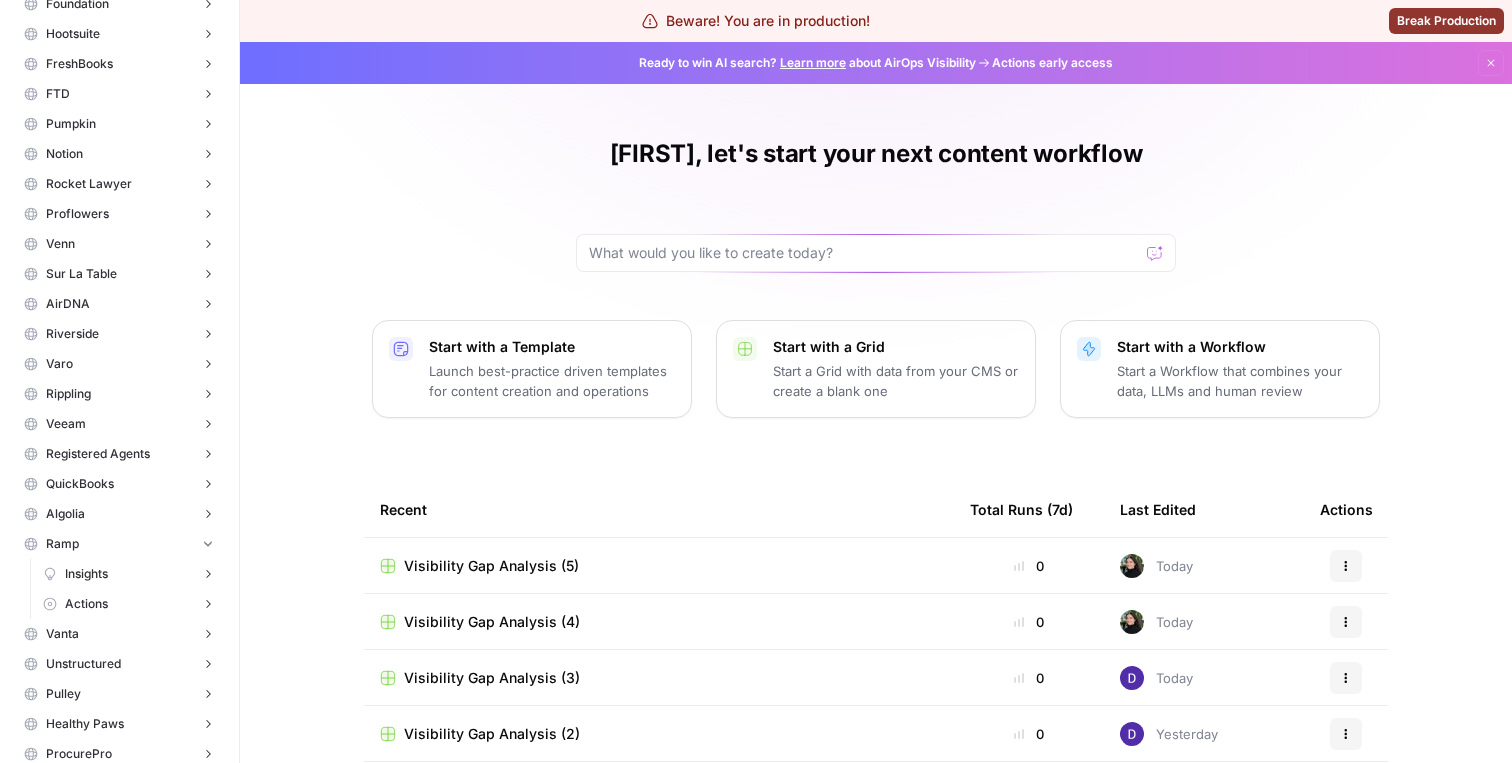click on "Insights" at bounding box center (129, 574) 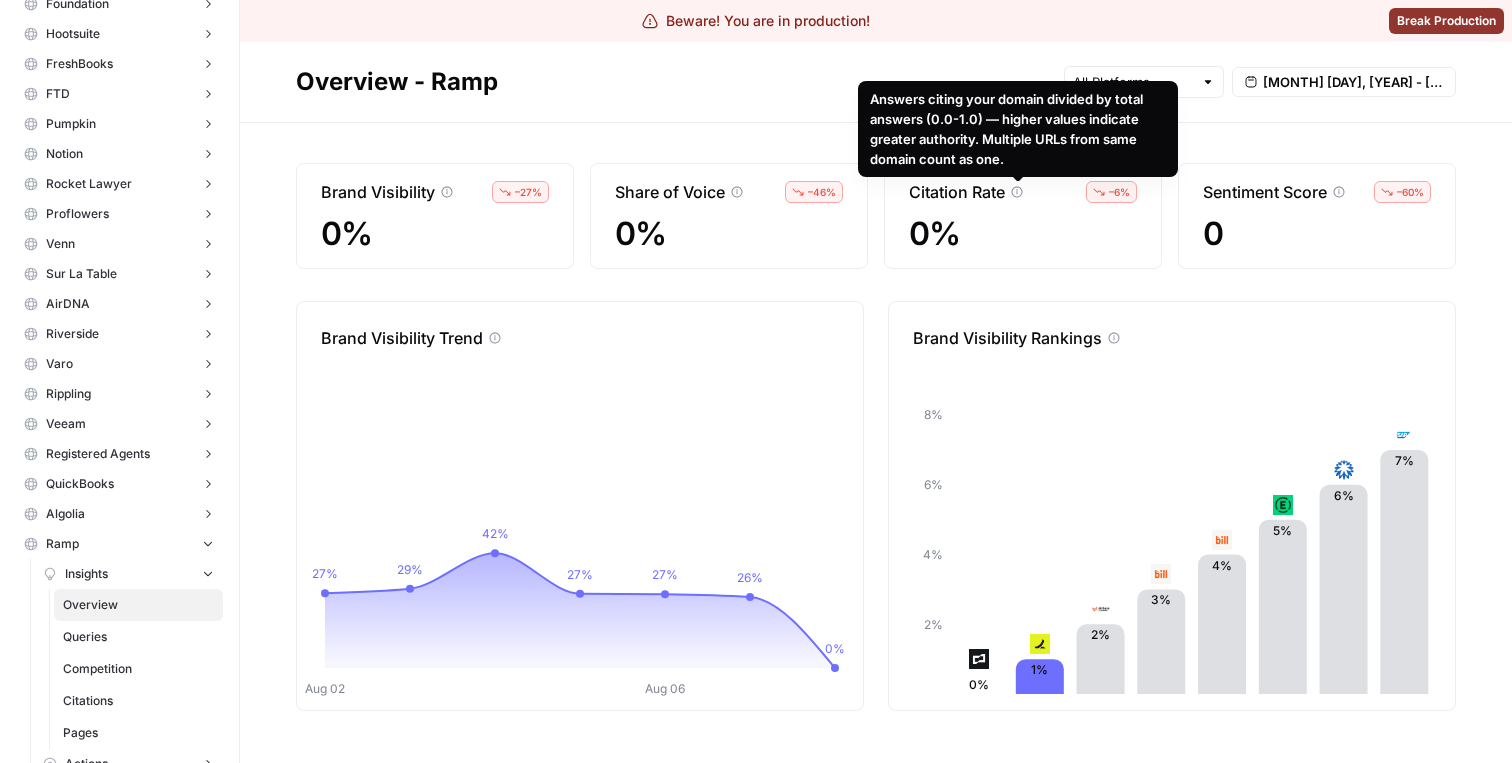 click on "Answers citing your domain divided by total answers (0.0-1.0) — higher values indicate greater authority. Multiple URLs from same domain count as one." at bounding box center [1018, 129] 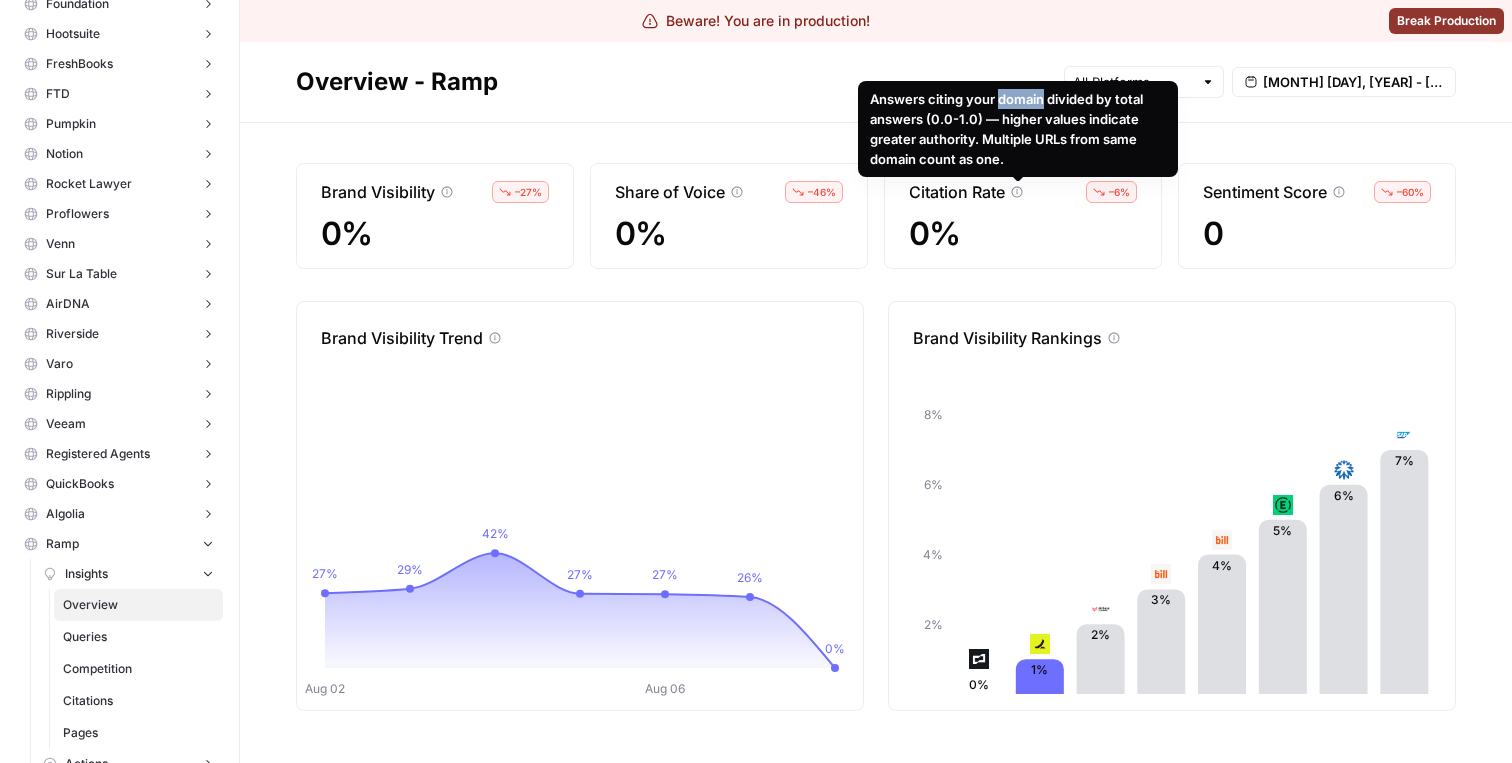 click on "Answers citing your domain divided by total answers (0.0-1.0) — higher values indicate greater authority. Multiple URLs from same domain count as one." at bounding box center (1018, 129) 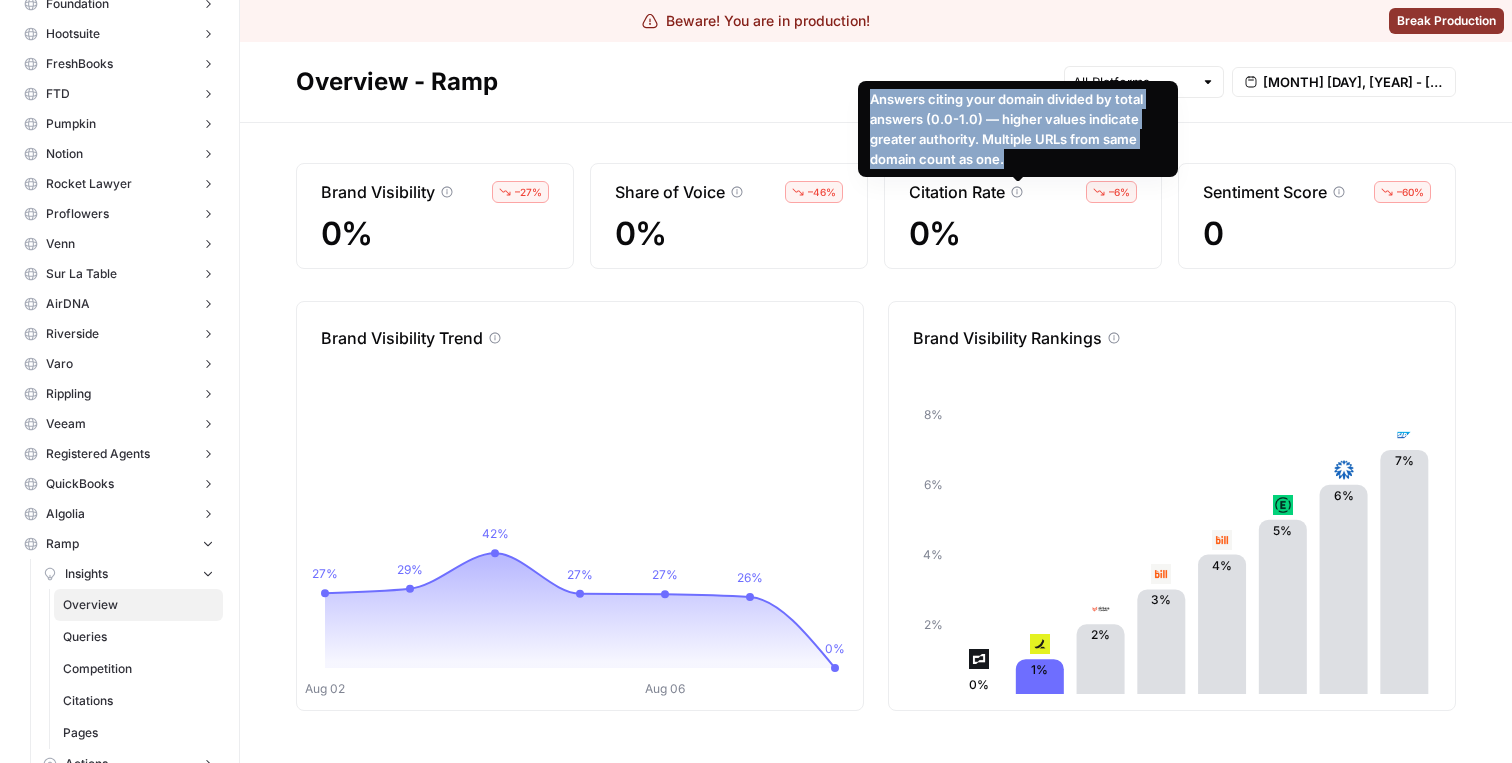 click on "Answers citing your domain divided by total answers (0.0-1.0) — higher values indicate greater authority. Multiple URLs from same domain count as one." at bounding box center (1018, 129) 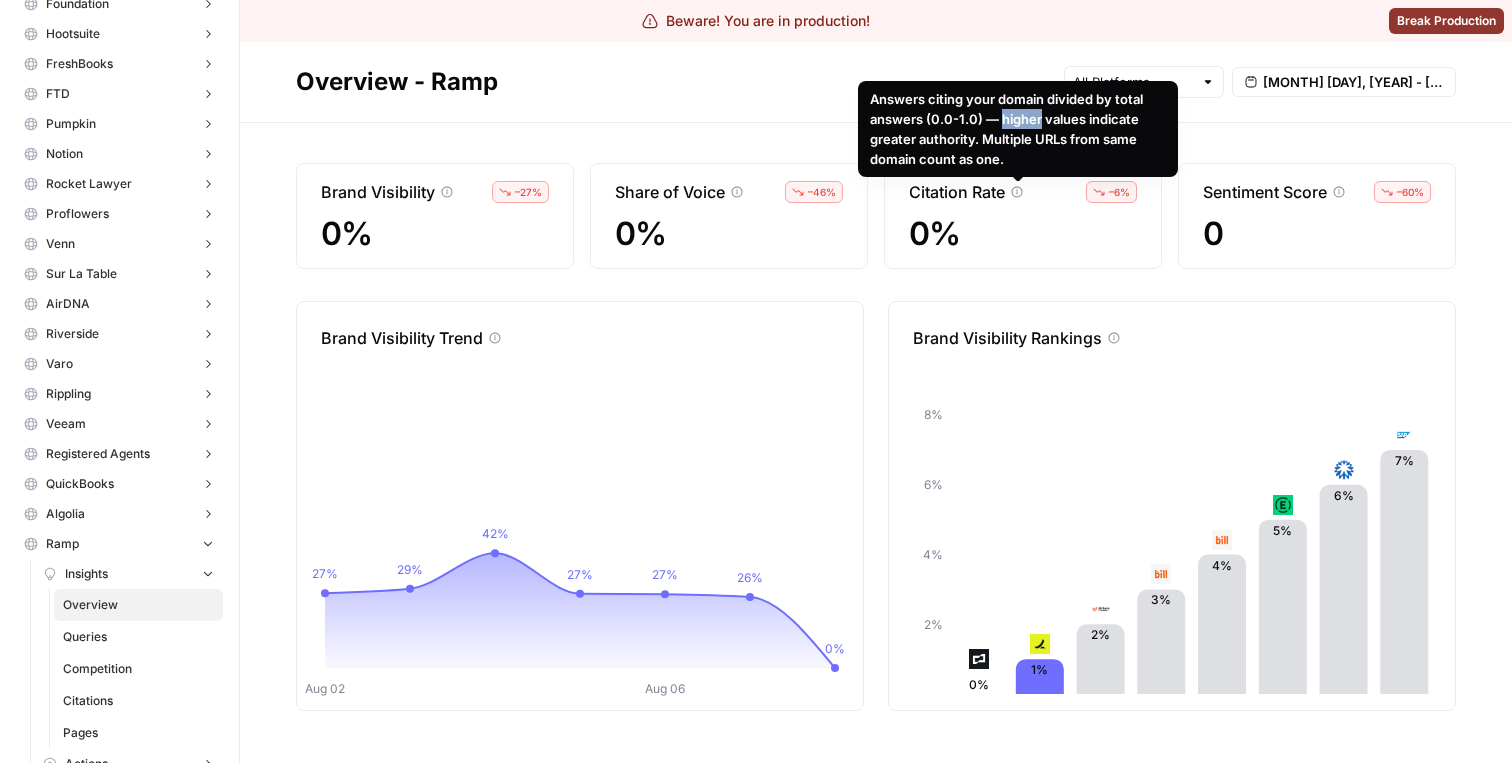 click on "Answers citing your domain divided by total answers (0.0-1.0) — higher values indicate greater authority. Multiple URLs from same domain count as one." at bounding box center (1018, 129) 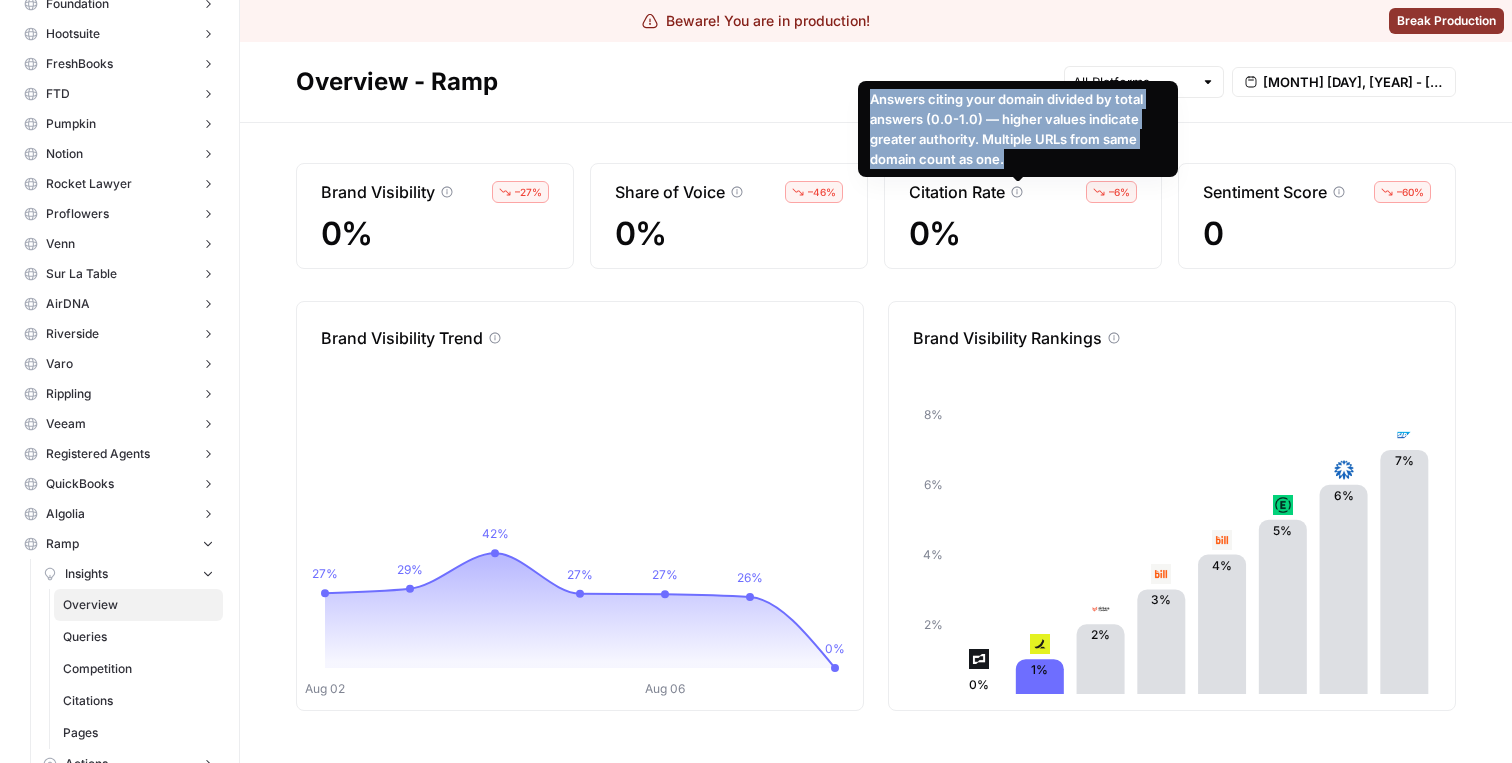 click on "Answers citing your domain divided by total answers (0.0-1.0) — higher values indicate greater authority. Multiple URLs from same domain count as one." at bounding box center (1018, 129) 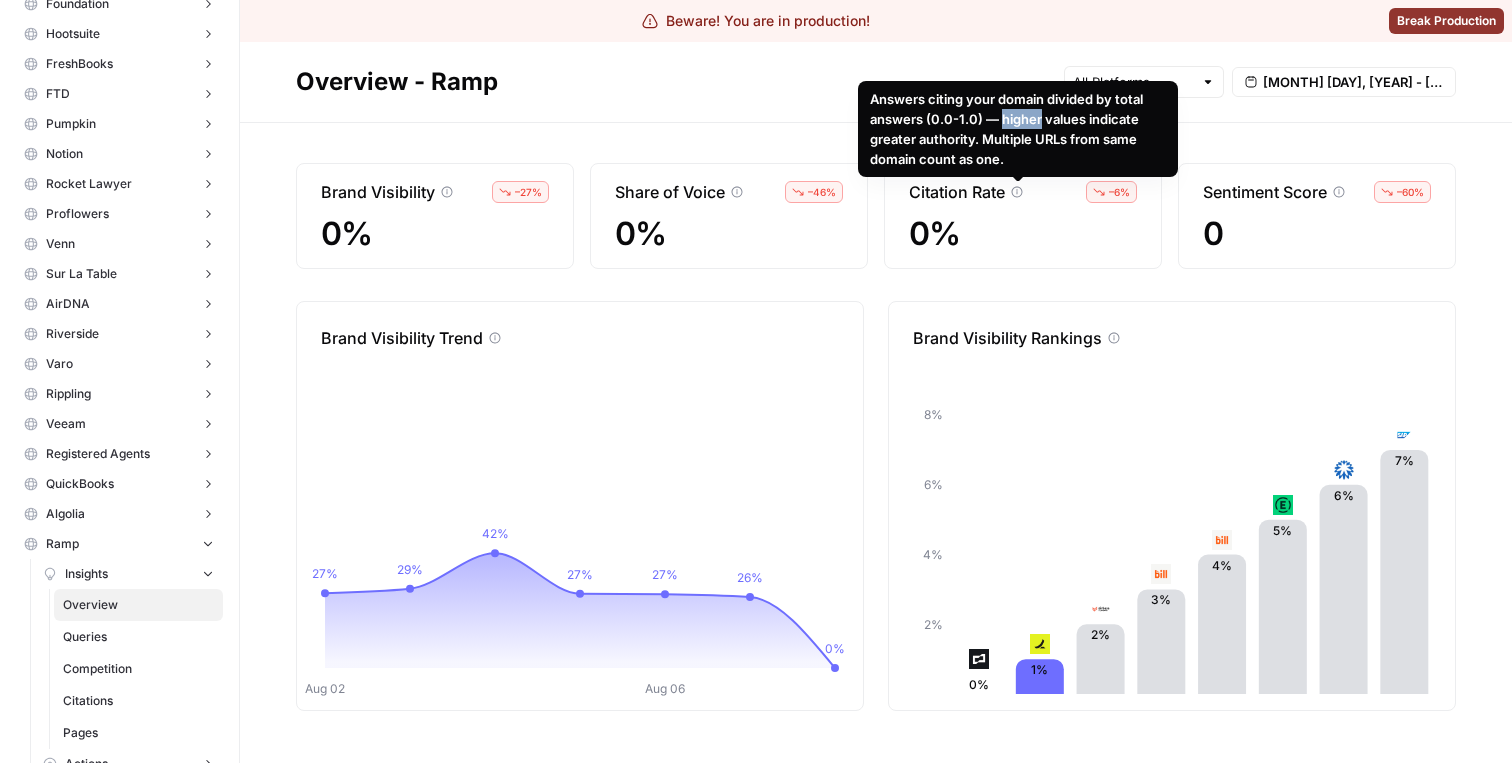 click on "Answers citing your domain divided by total answers (0.0-1.0) — higher values indicate greater authority. Multiple URLs from same domain count as one." at bounding box center (1018, 129) 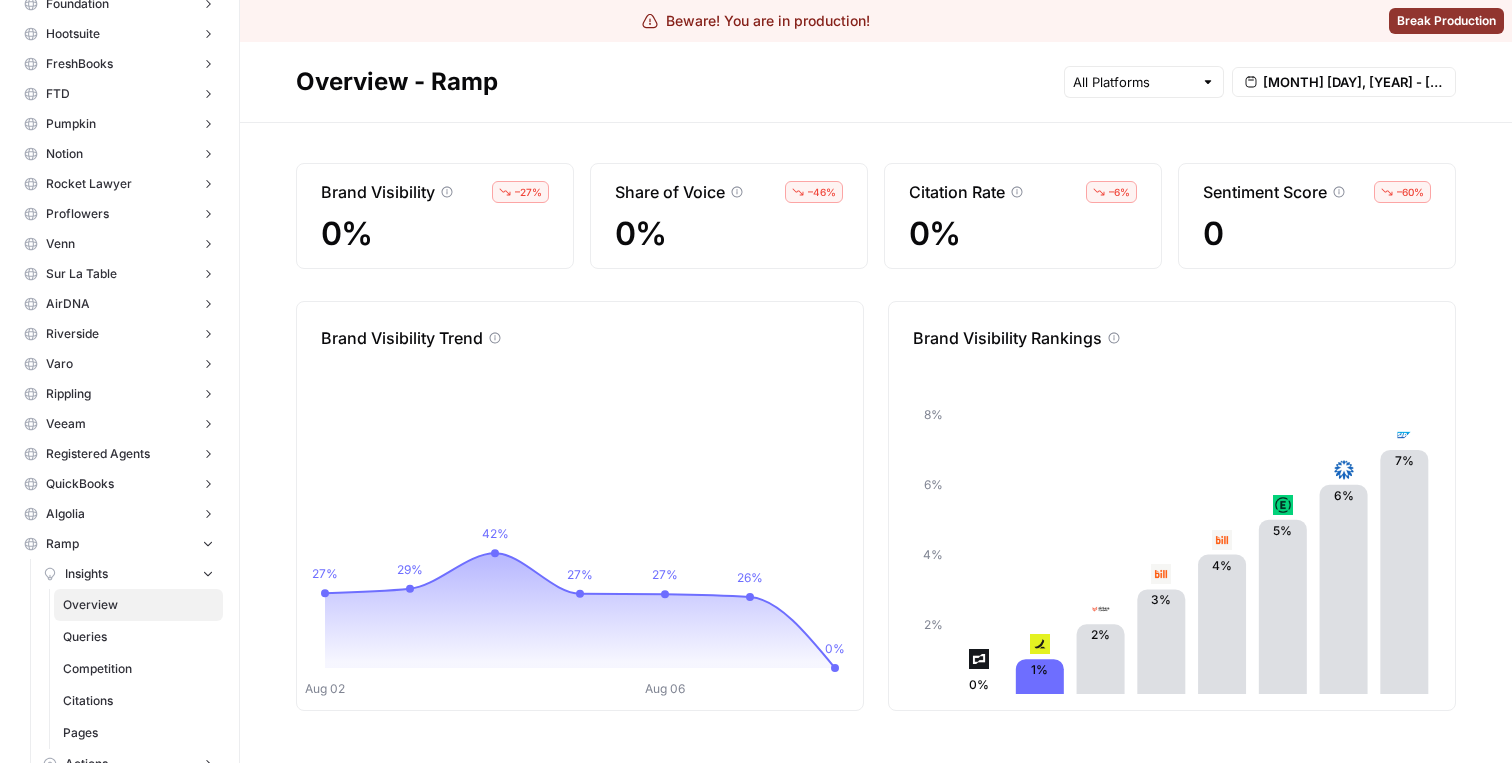 click at bounding box center (1144, 82) 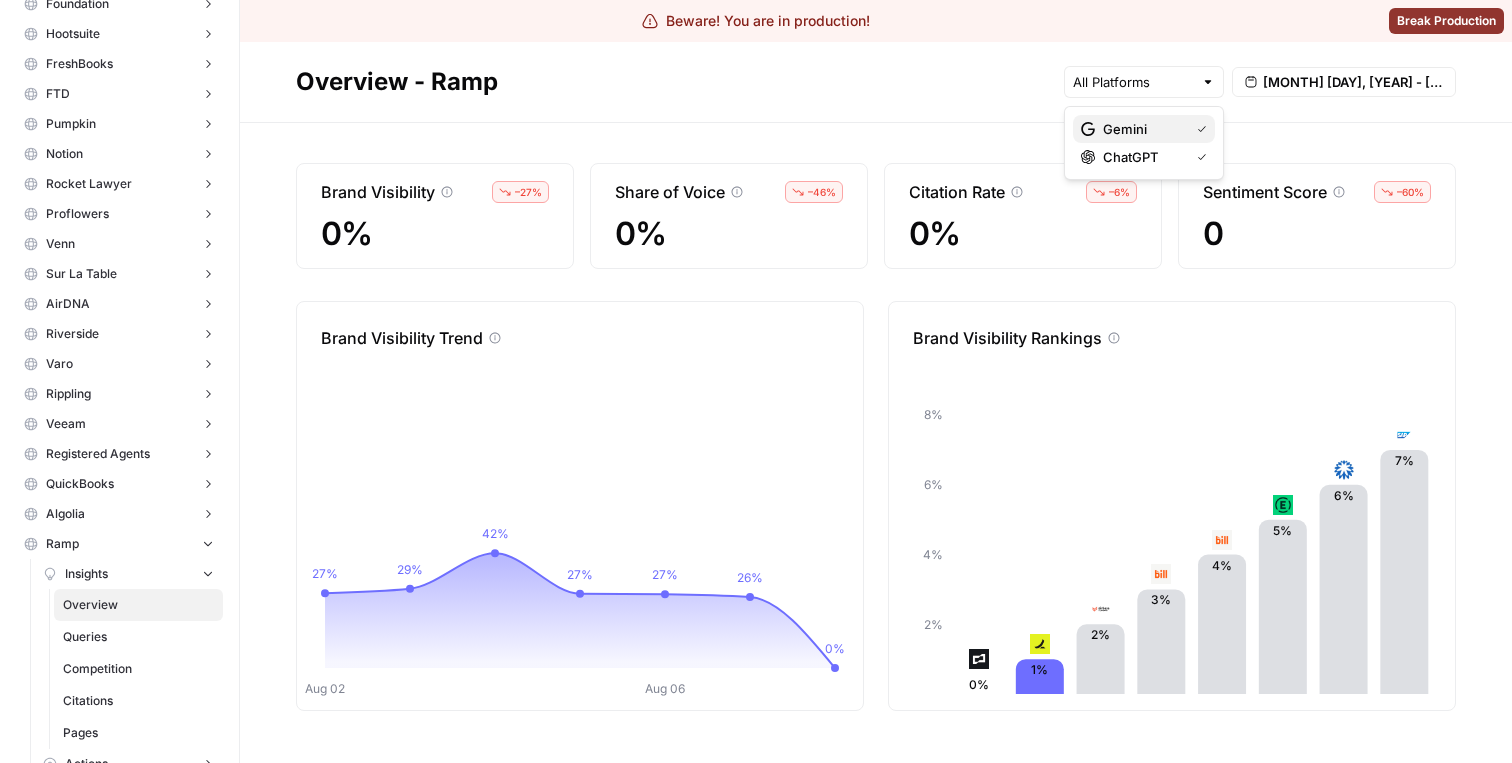 click on "Gemini" at bounding box center [1142, 129] 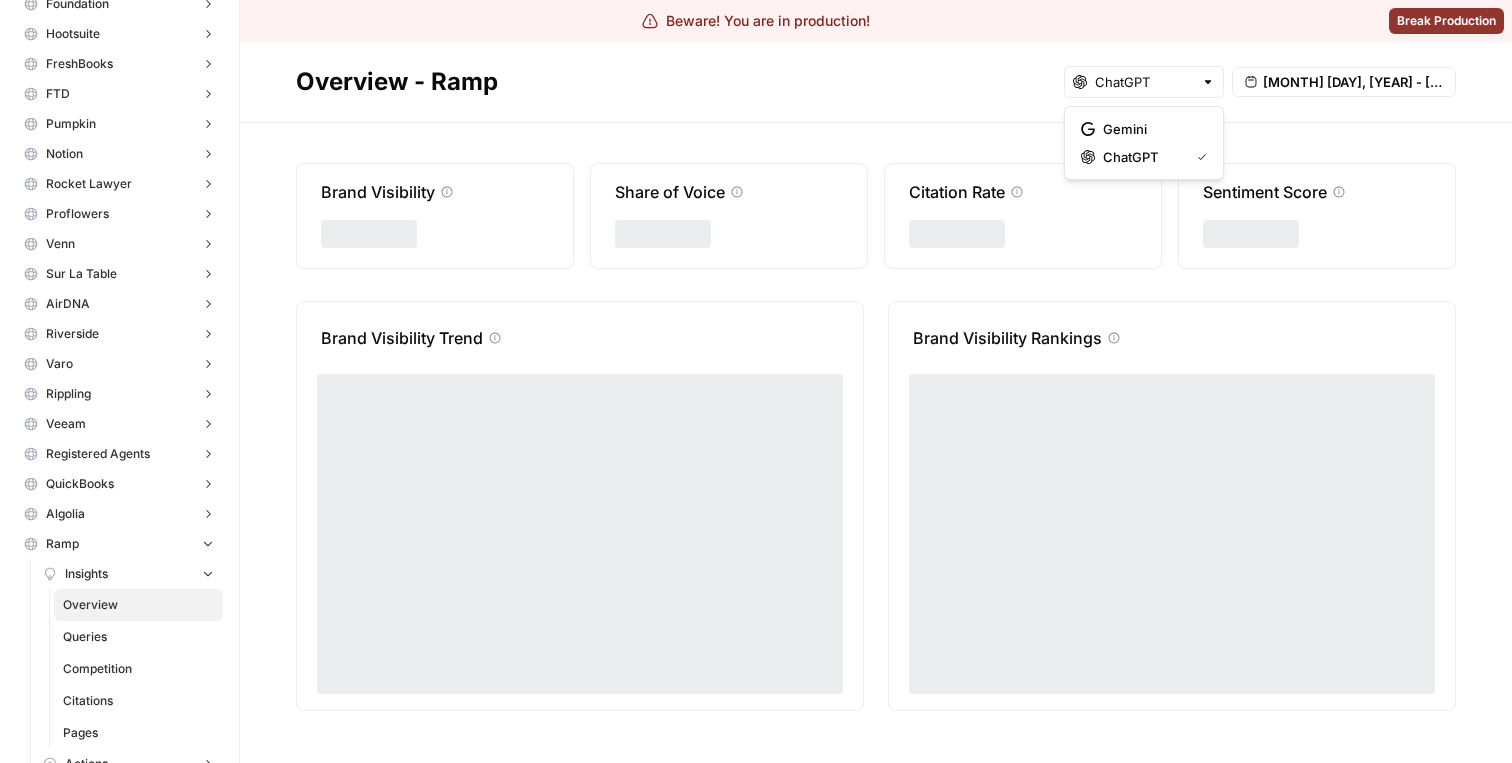 click on "ChatGPT" at bounding box center [1142, 157] 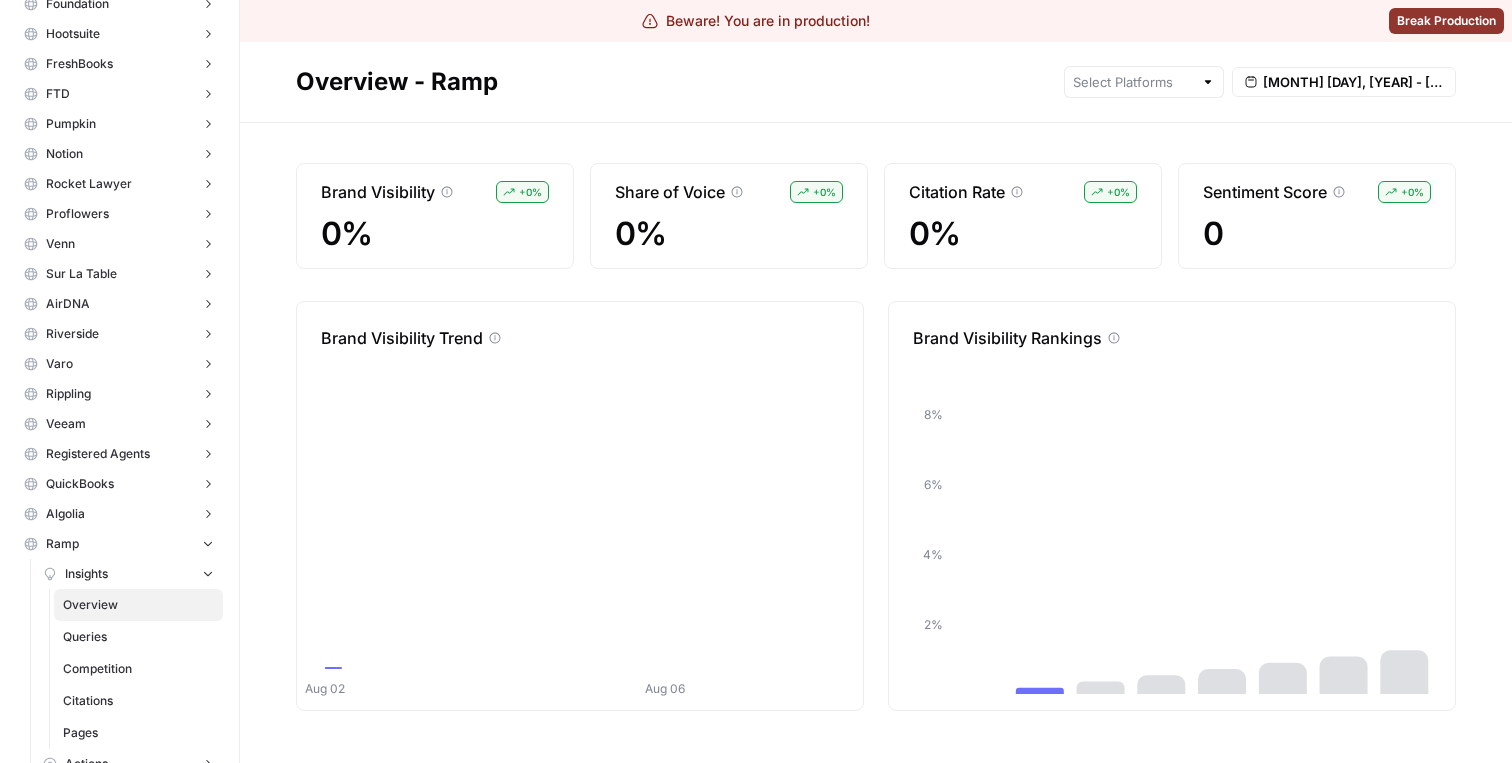 click on "Brand Visibility + 0 % 0 % Share of Voice + 0 % 0 % Citation Rate + 0 % 0 % Sentiment Score + 0 % 0 Brand Visibility Trend [MONTH] [DAY] [MONTH] [DAY] Brand Visibility Rankings 2 % 4 % 6 % 8 %" at bounding box center [876, 443] 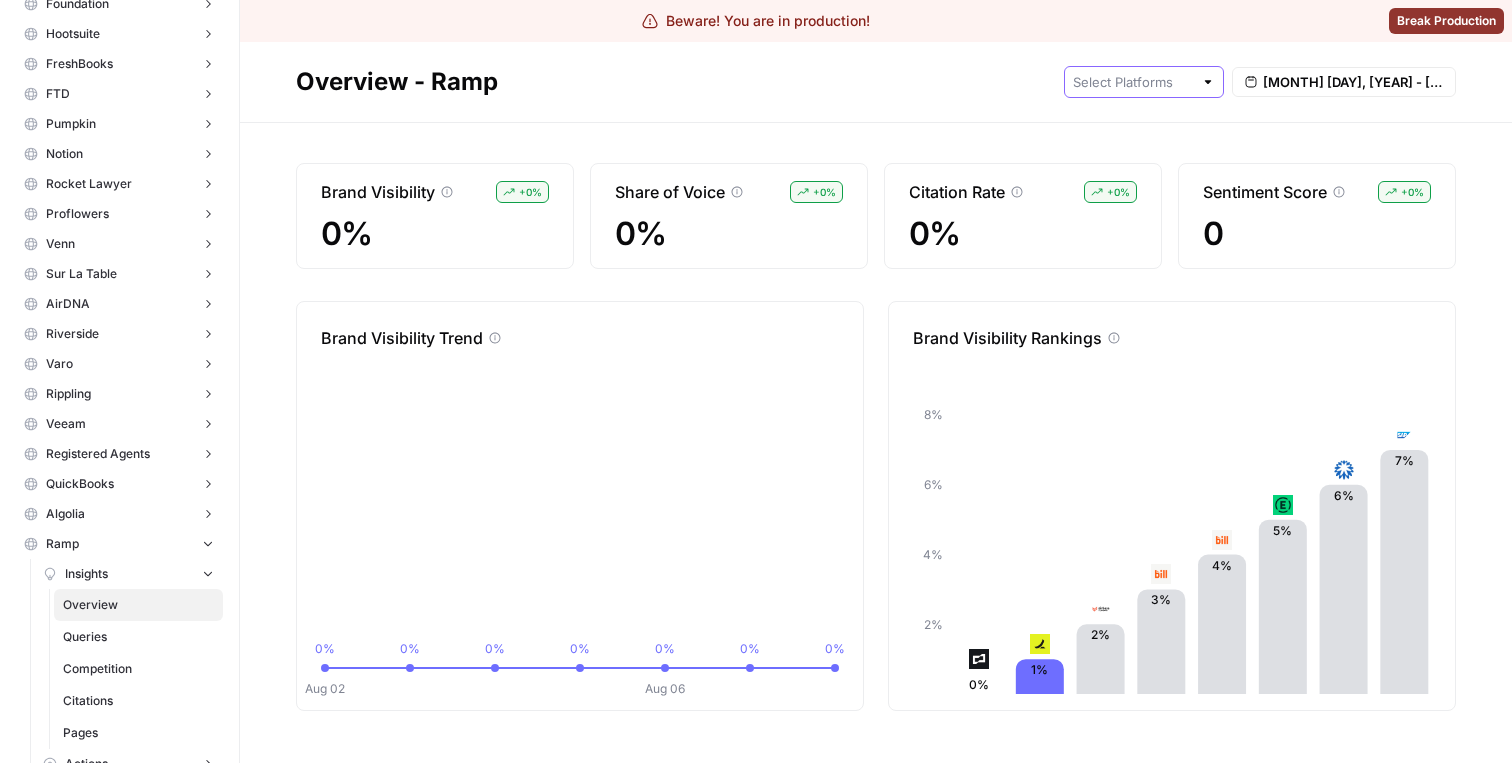 click at bounding box center (1133, 82) 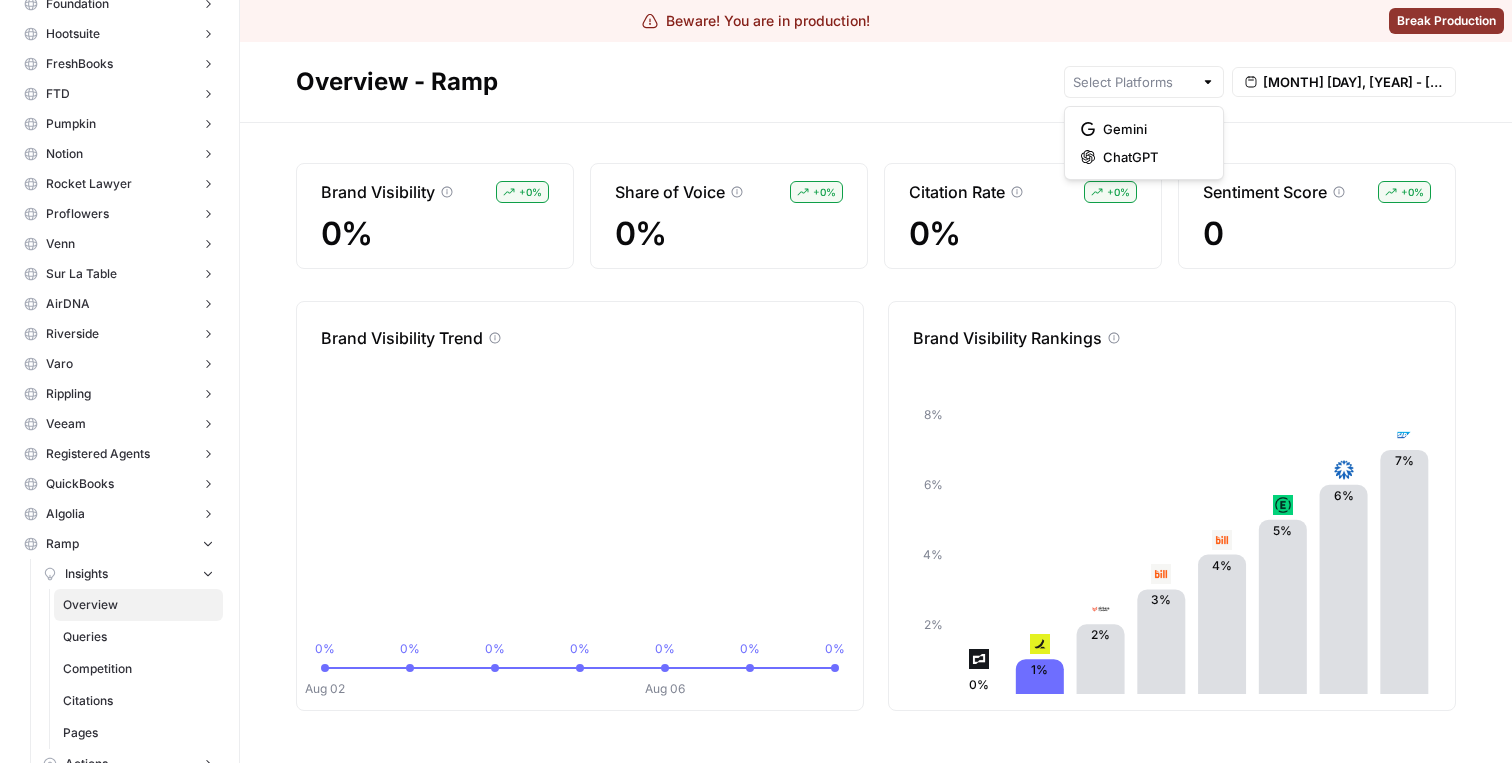 click on "Overview - Ramp" at bounding box center [676, 82] 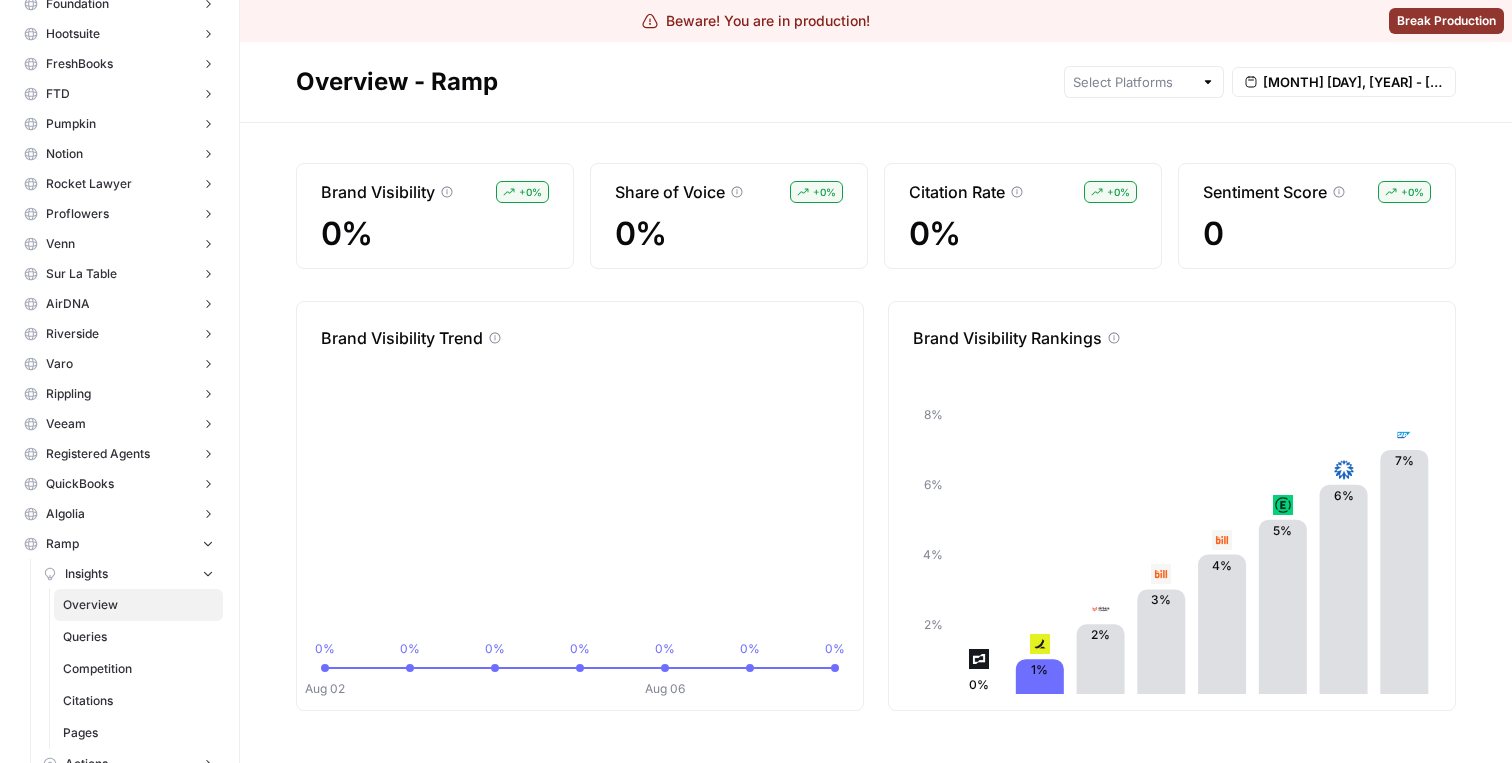 click at bounding box center (1144, 82) 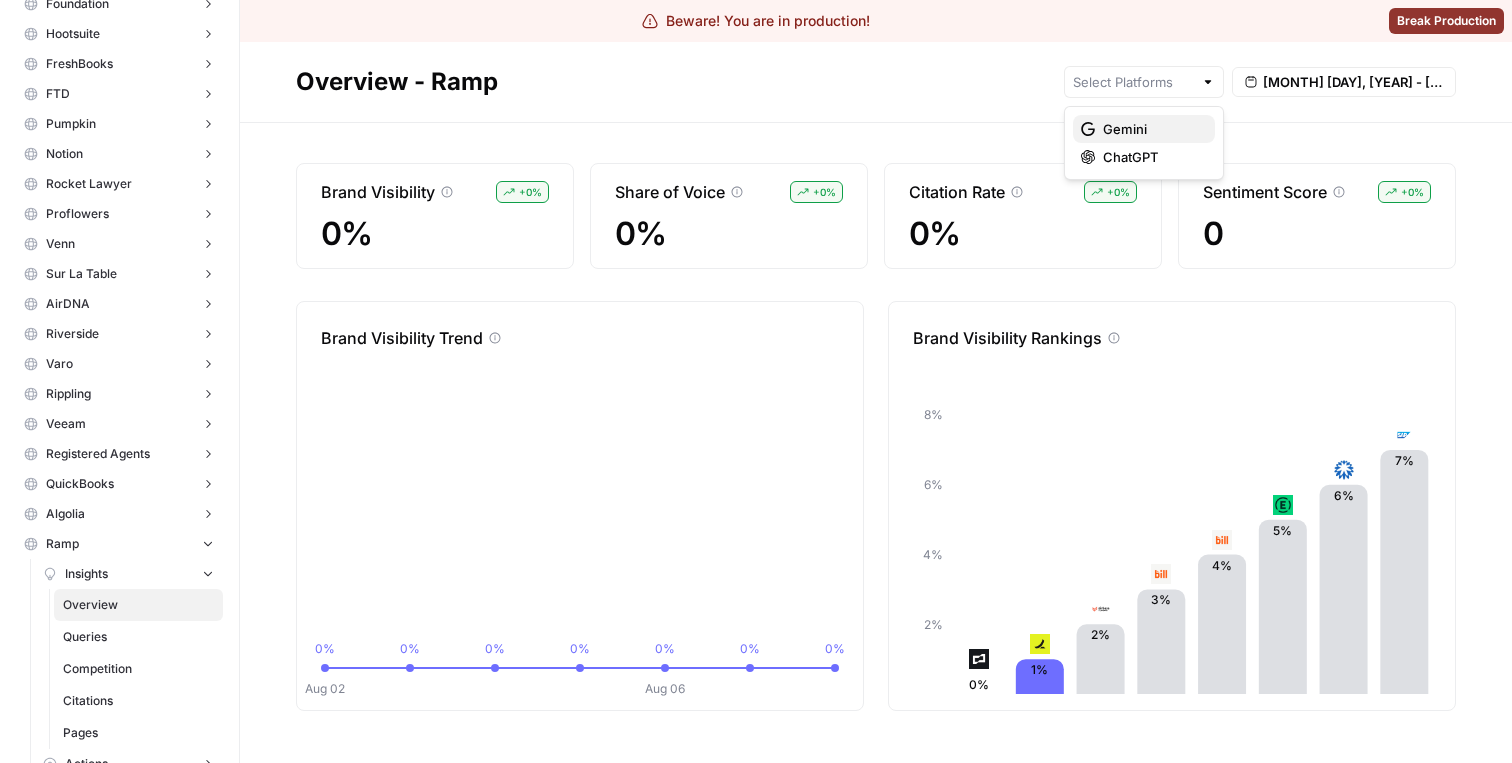 click 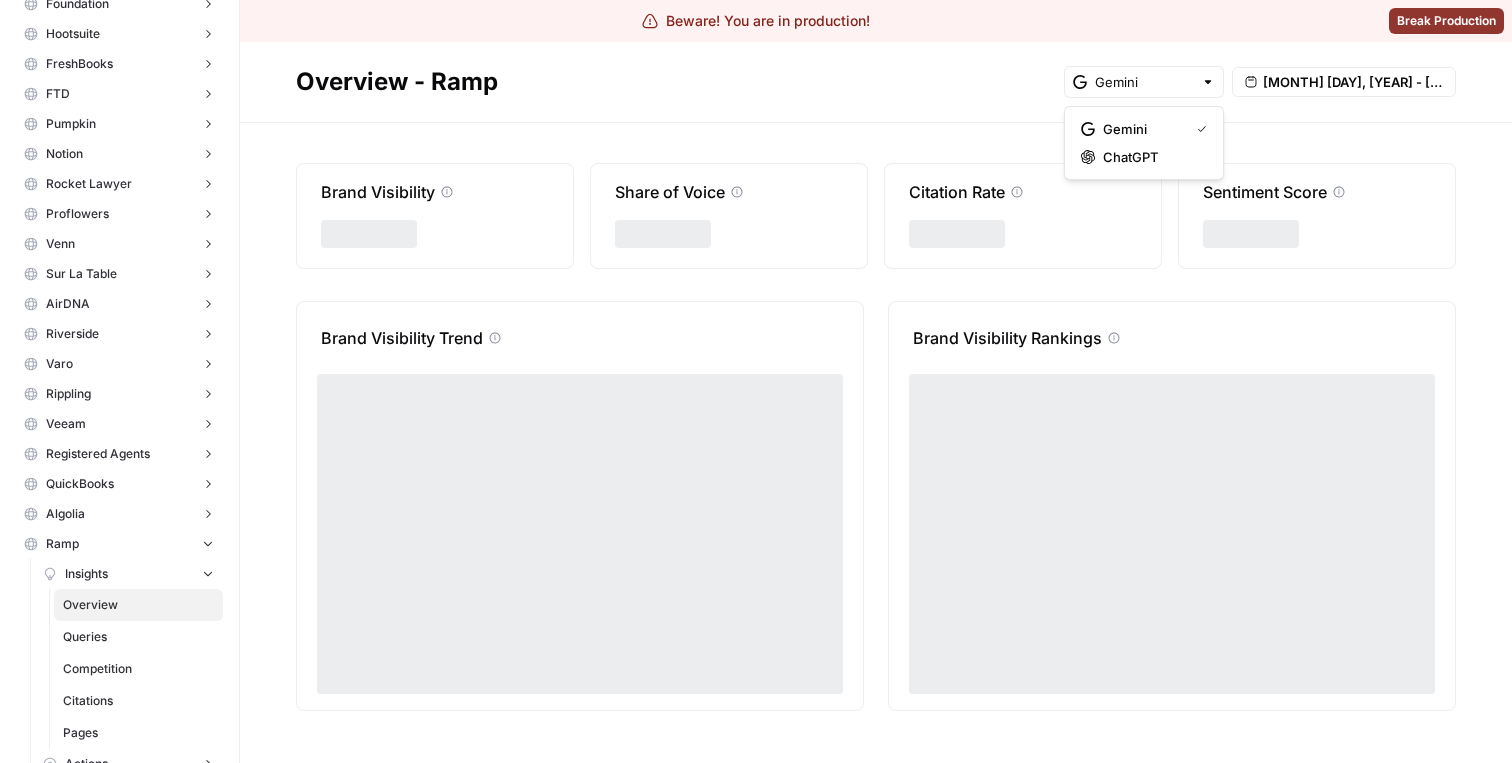 click 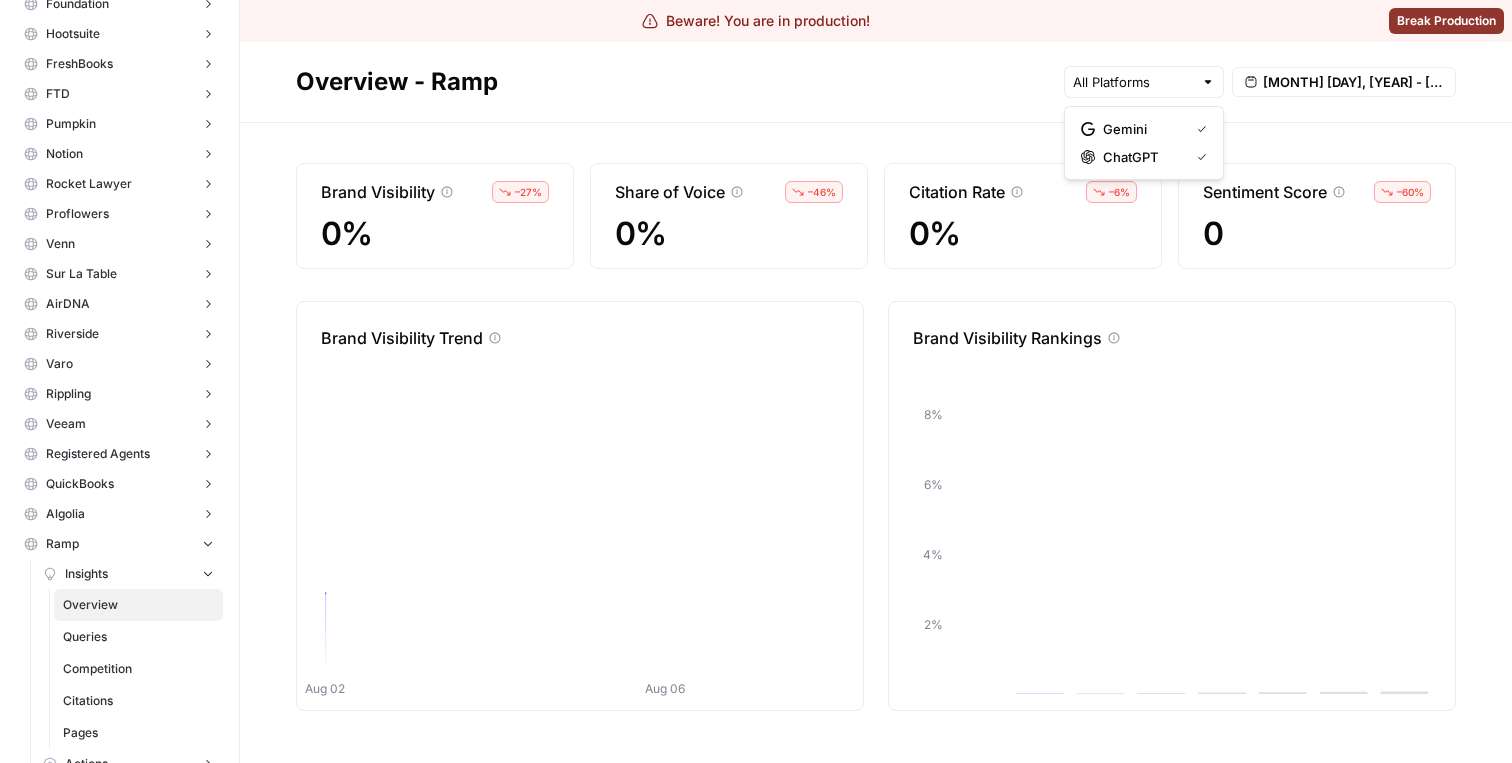 click on "Overview - Ramp [MONTH] [DAY], [YEAR] - [MONTH] [DAY], [YEAR]" at bounding box center [876, 82] 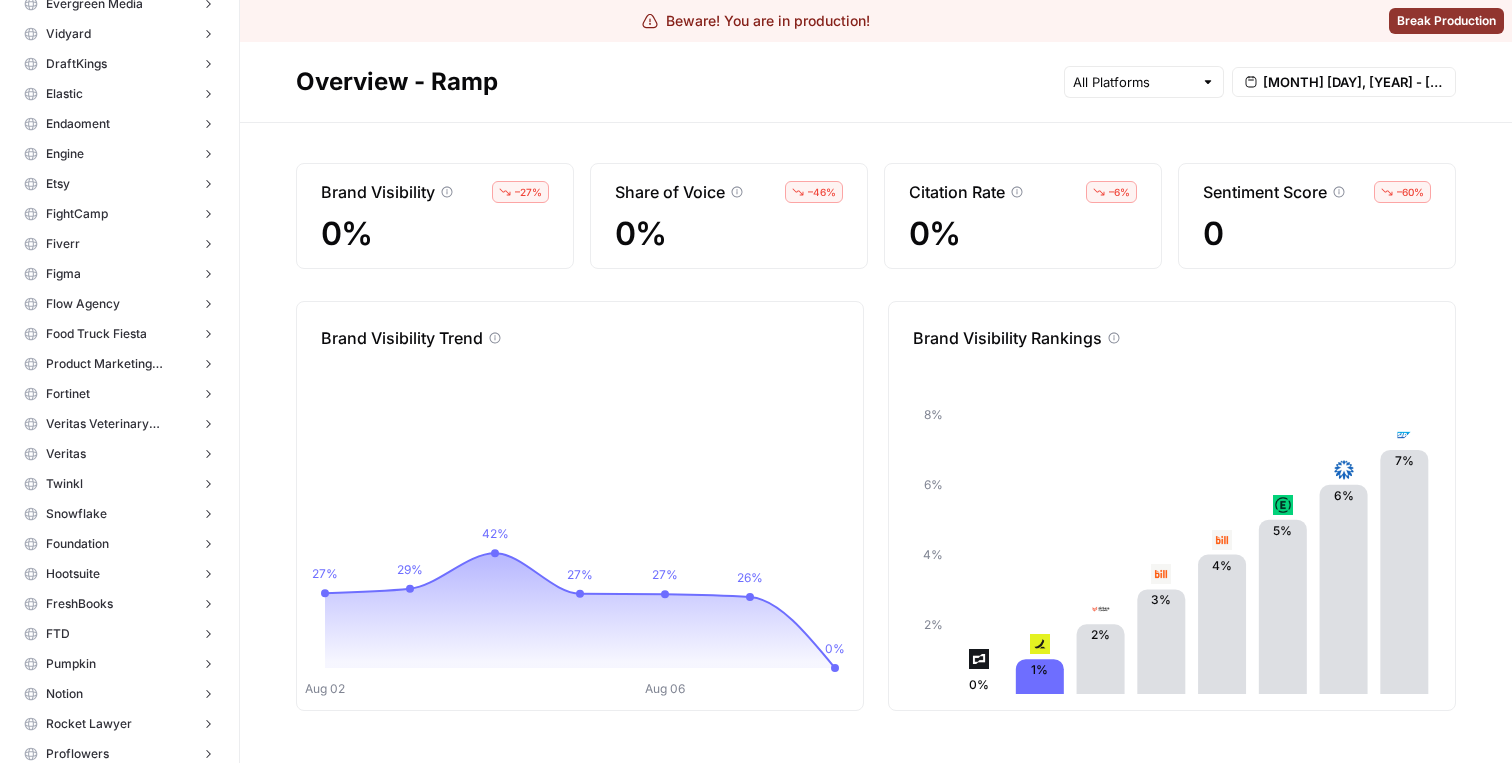 scroll, scrollTop: 1084, scrollLeft: 0, axis: vertical 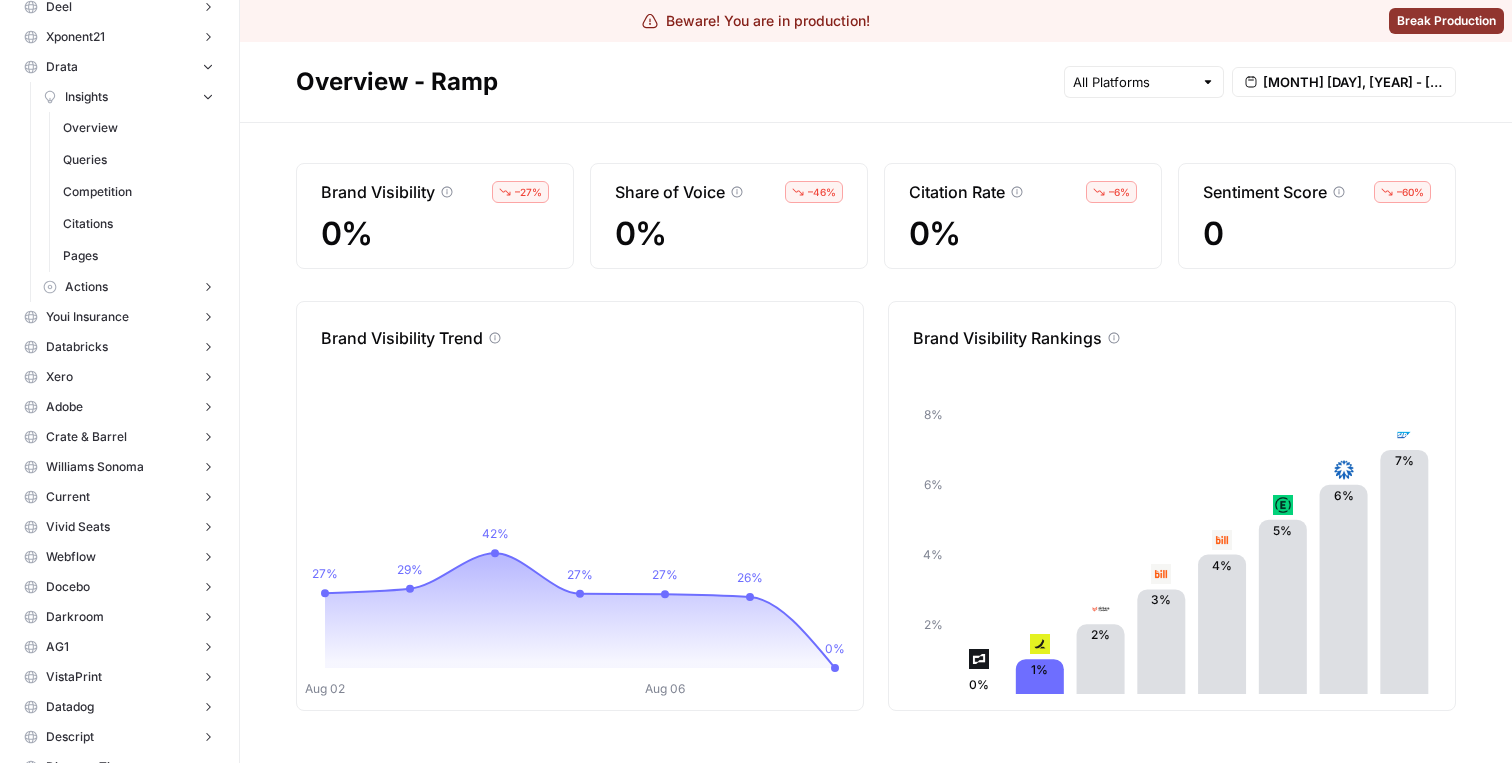 click on "Overview" at bounding box center [138, 128] 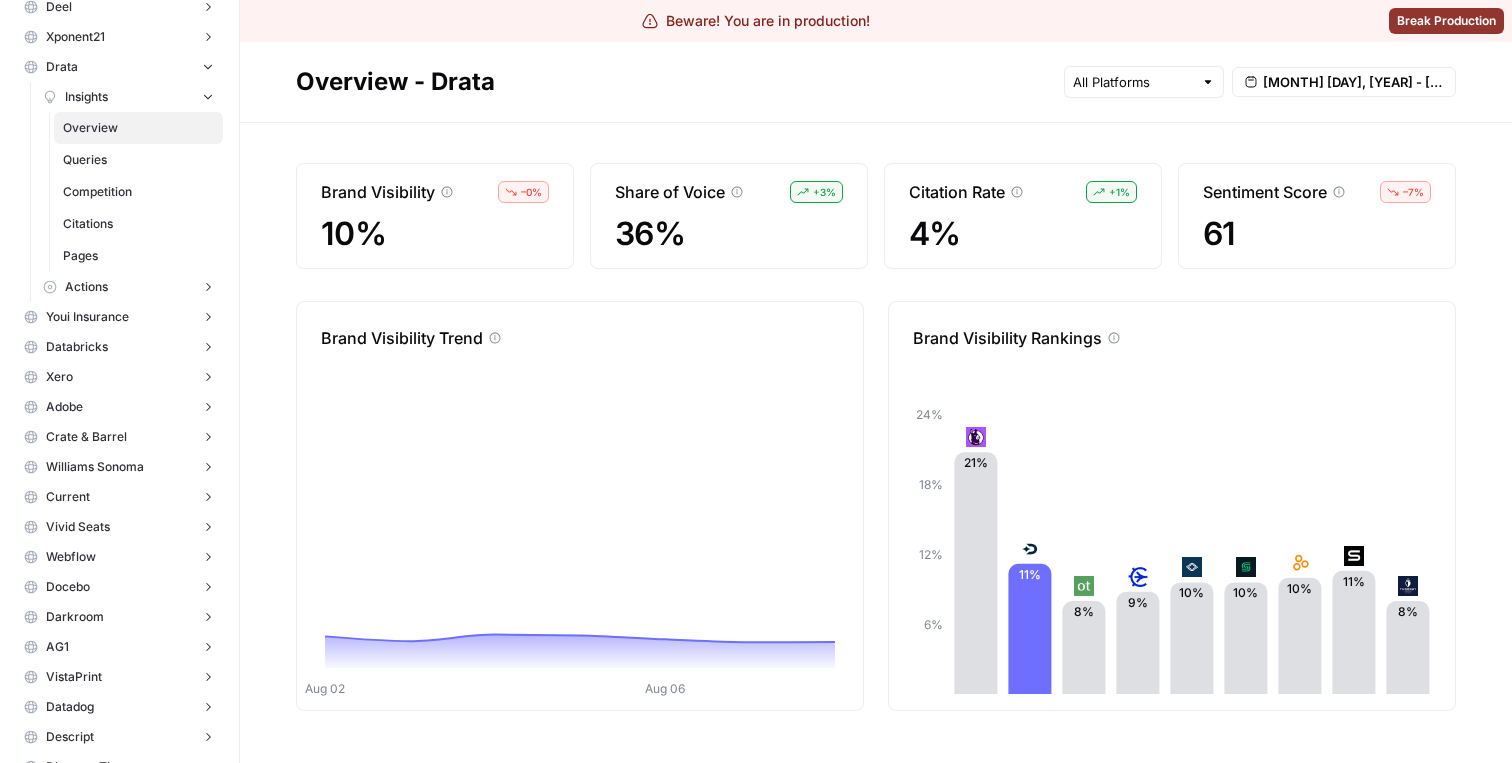 click at bounding box center [1144, 82] 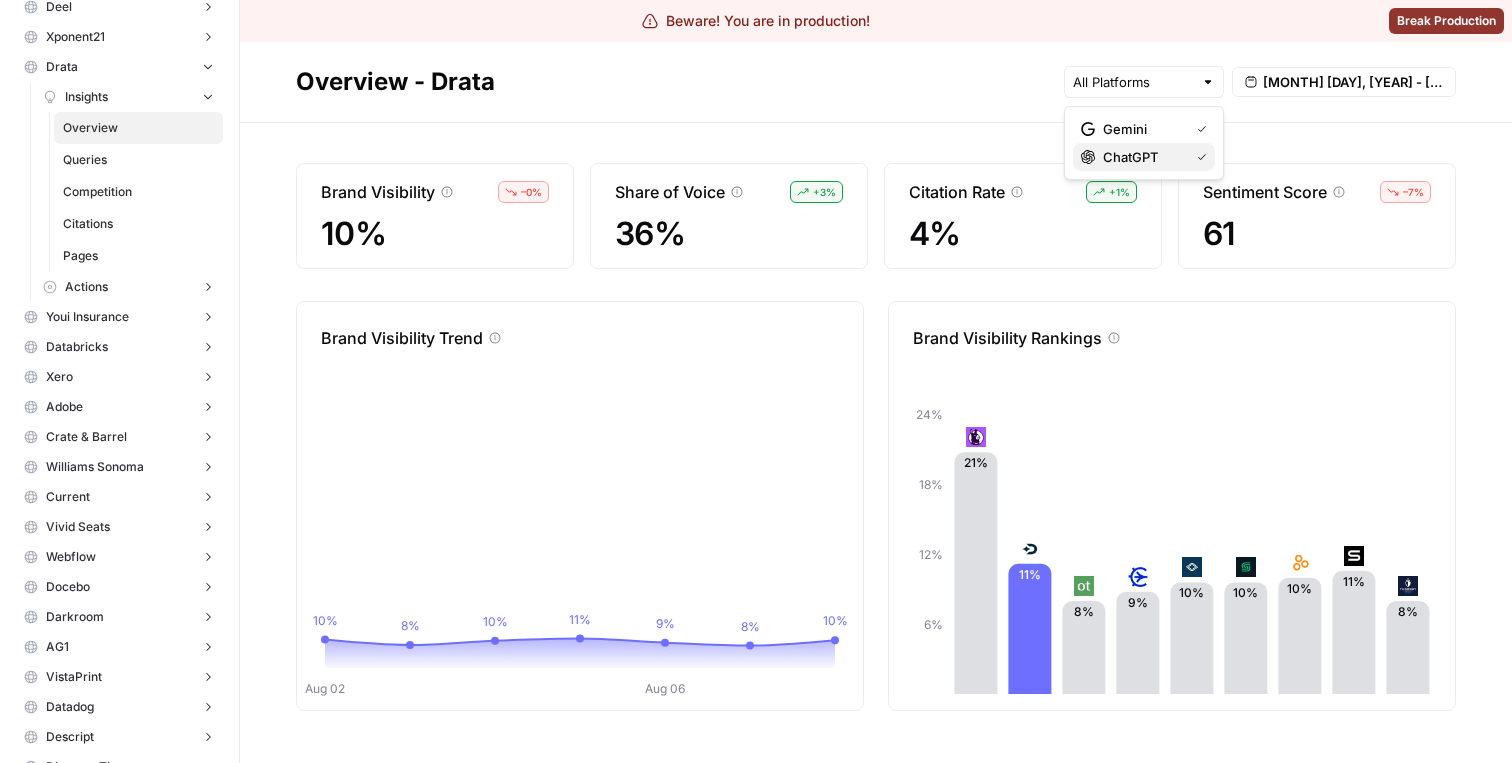 click on "ChatGPT" at bounding box center (1142, 157) 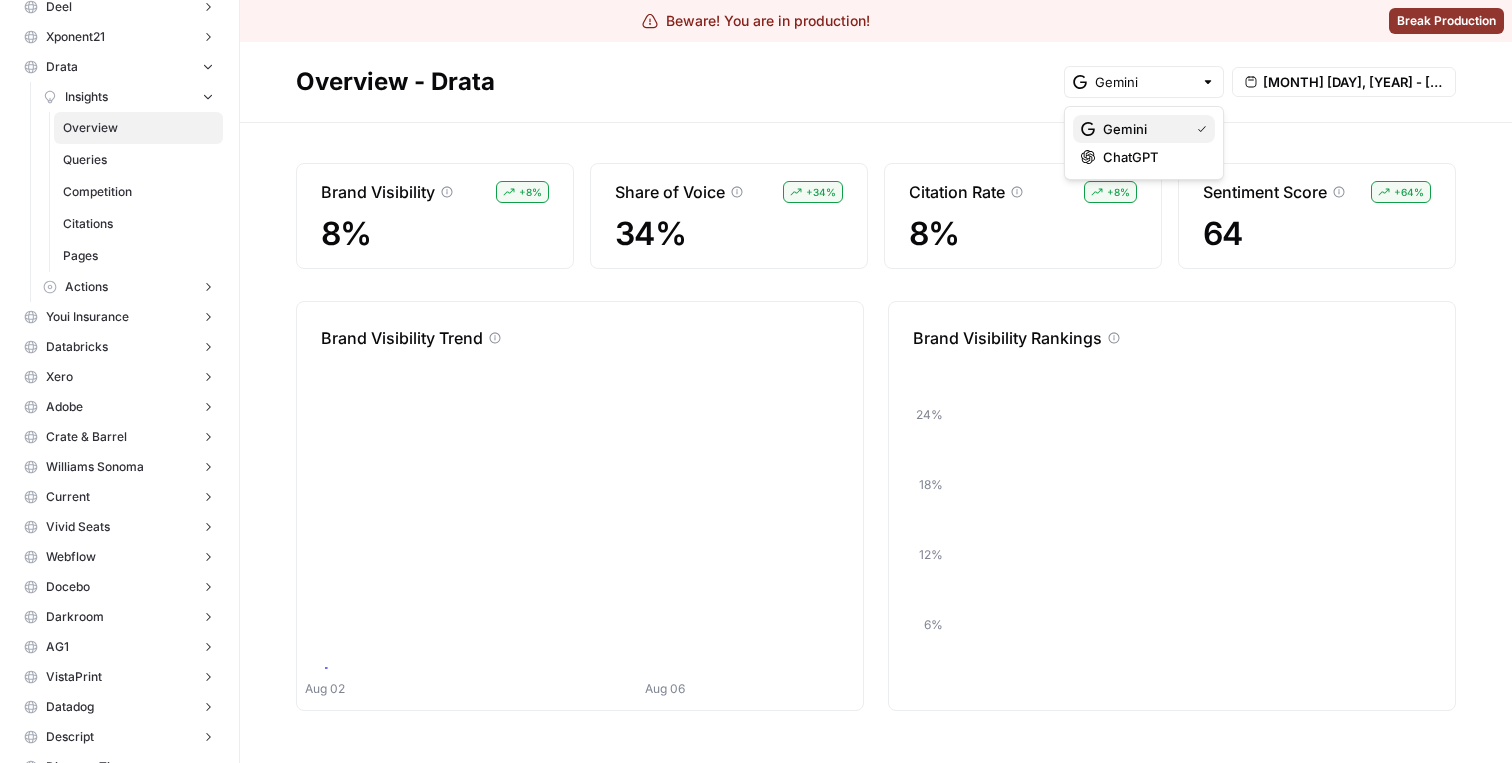 click on "Gemini" at bounding box center (1142, 129) 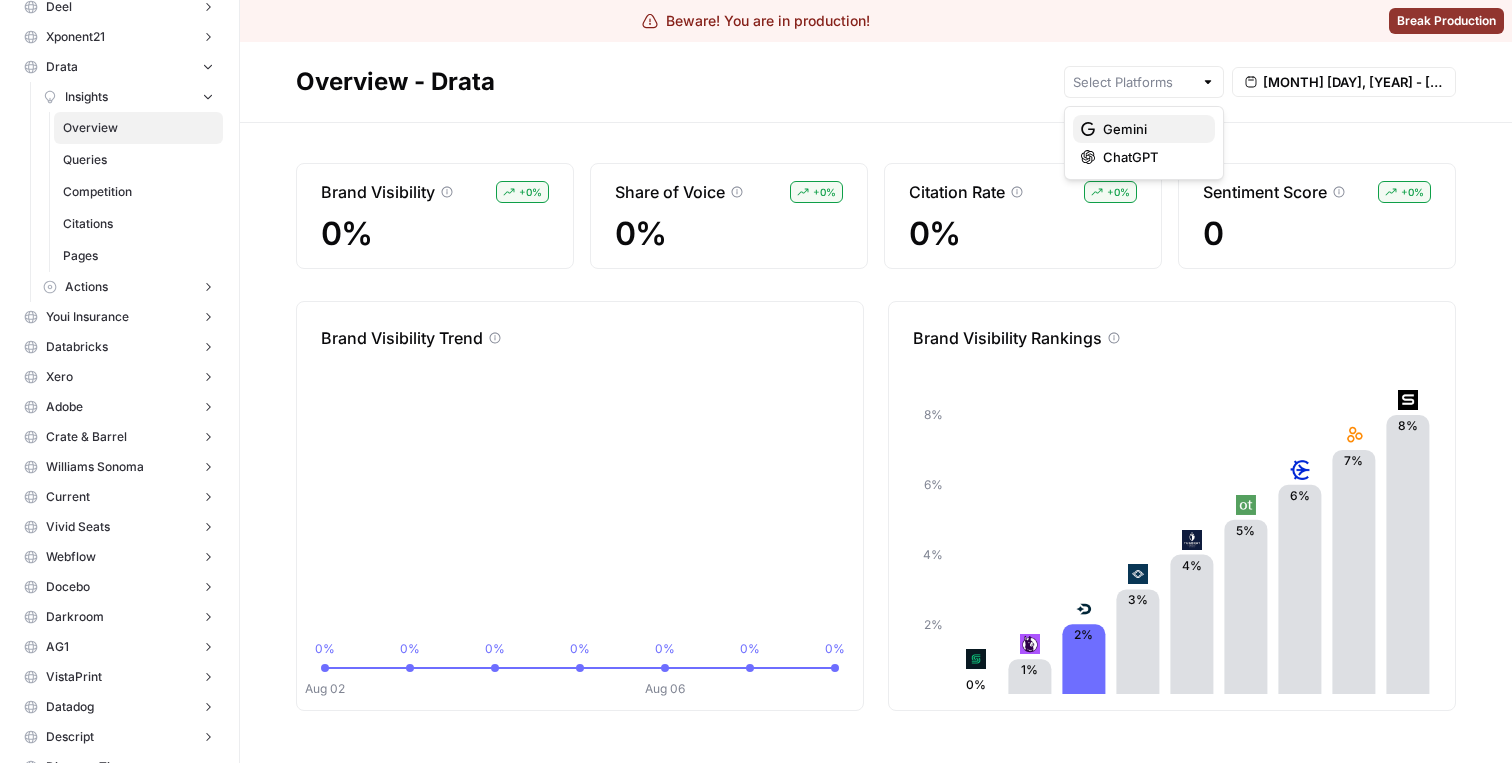 click on "Gemini" at bounding box center [1151, 129] 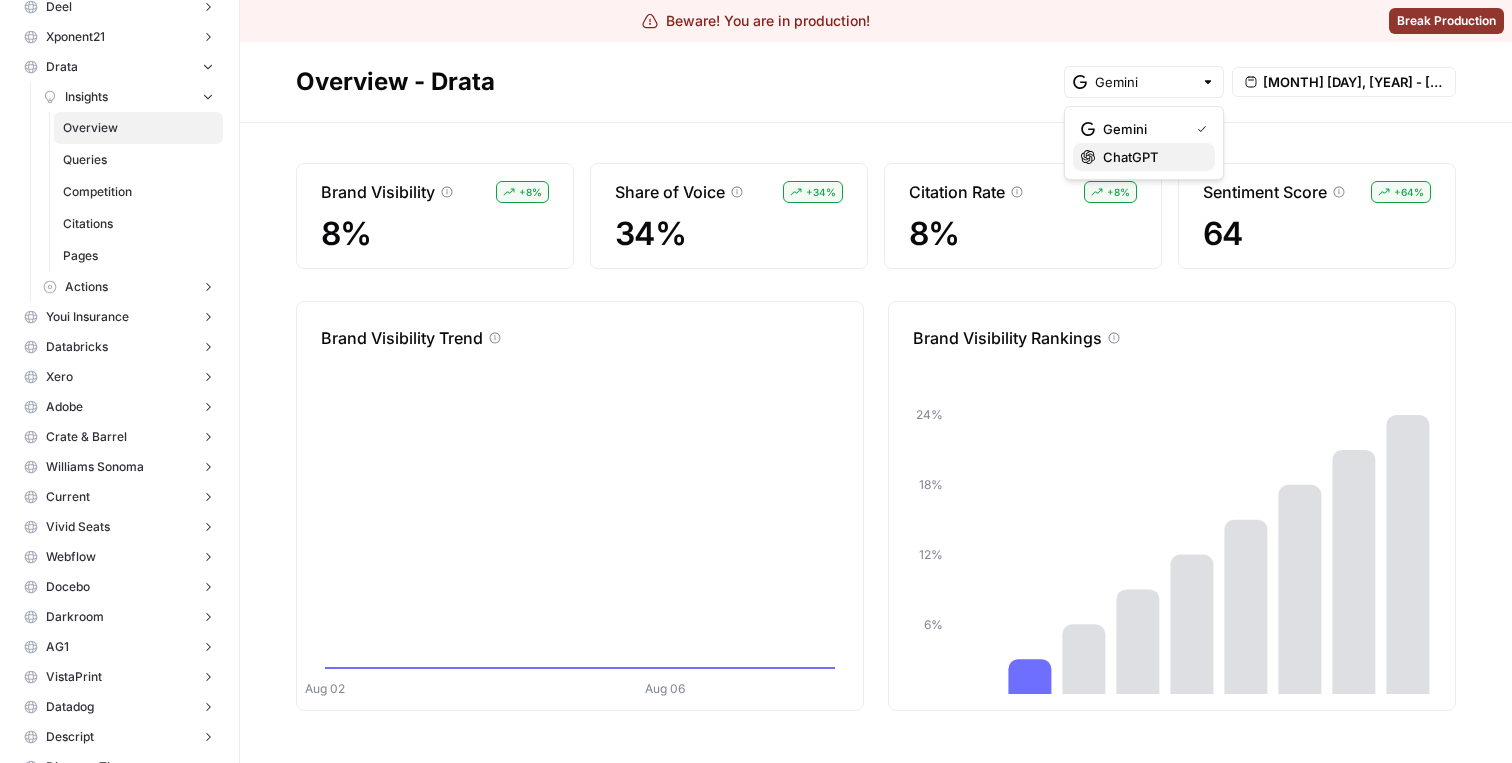 click on "ChatGPT" at bounding box center (1151, 157) 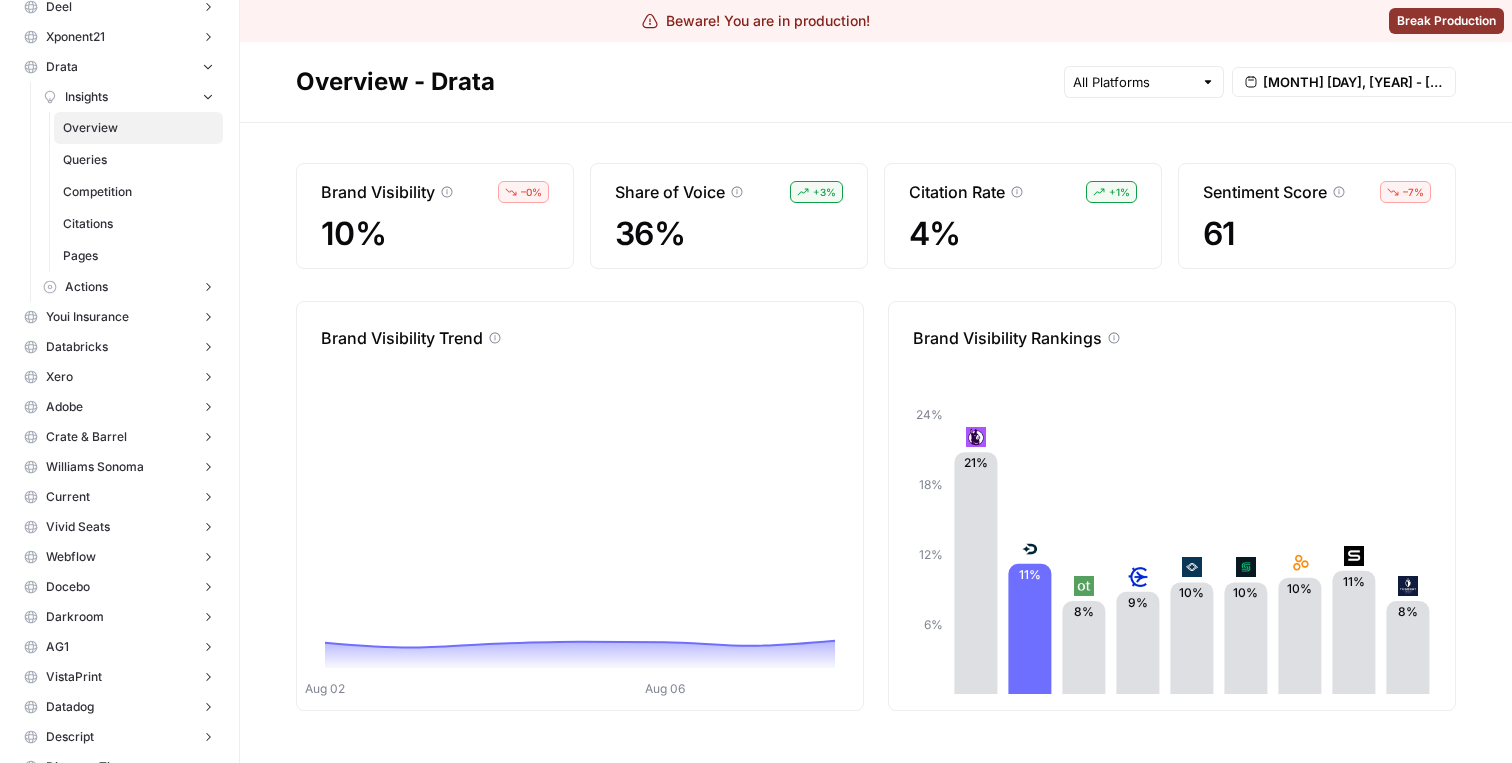 click on "Overview - Drata" at bounding box center [676, 82] 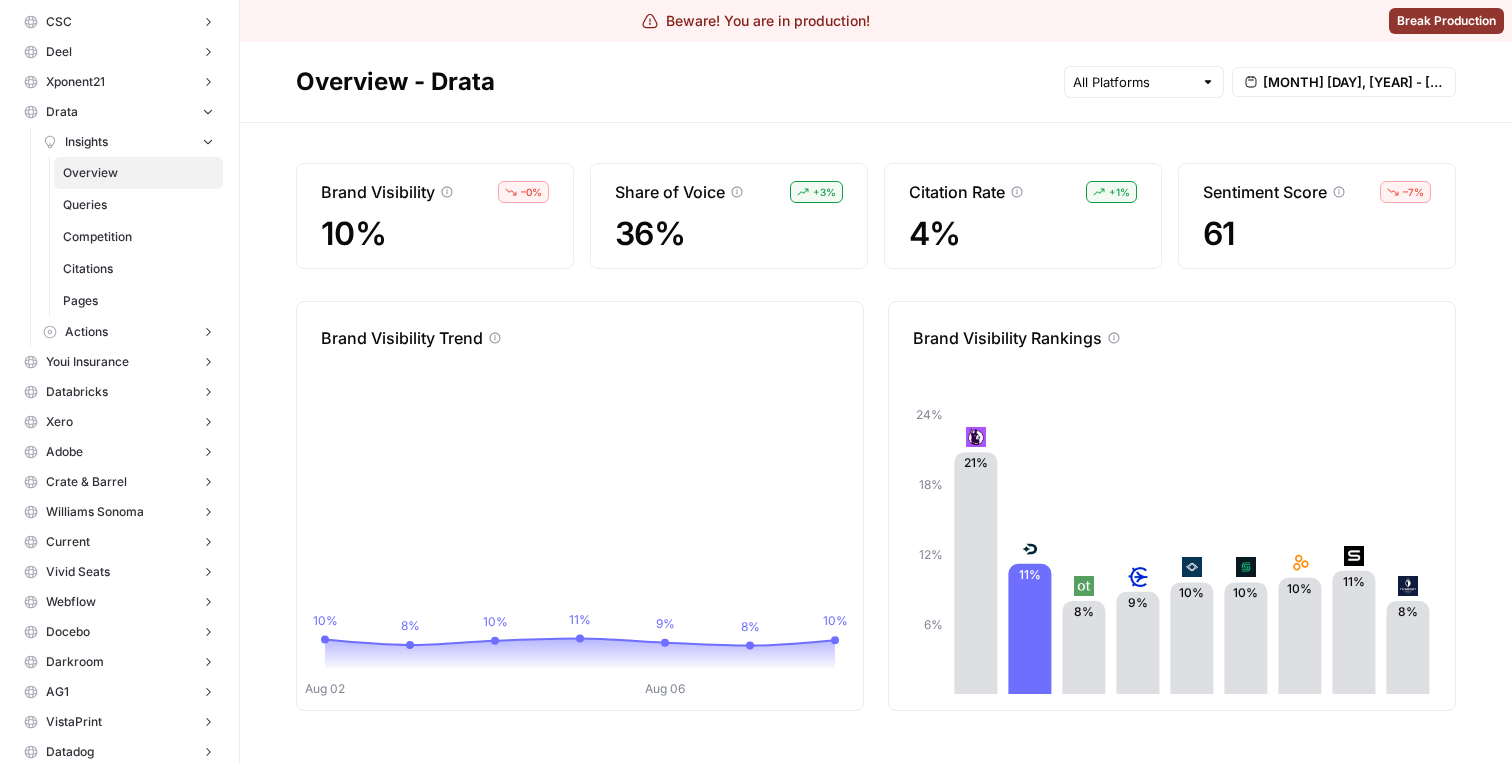 scroll, scrollTop: 1003, scrollLeft: 0, axis: vertical 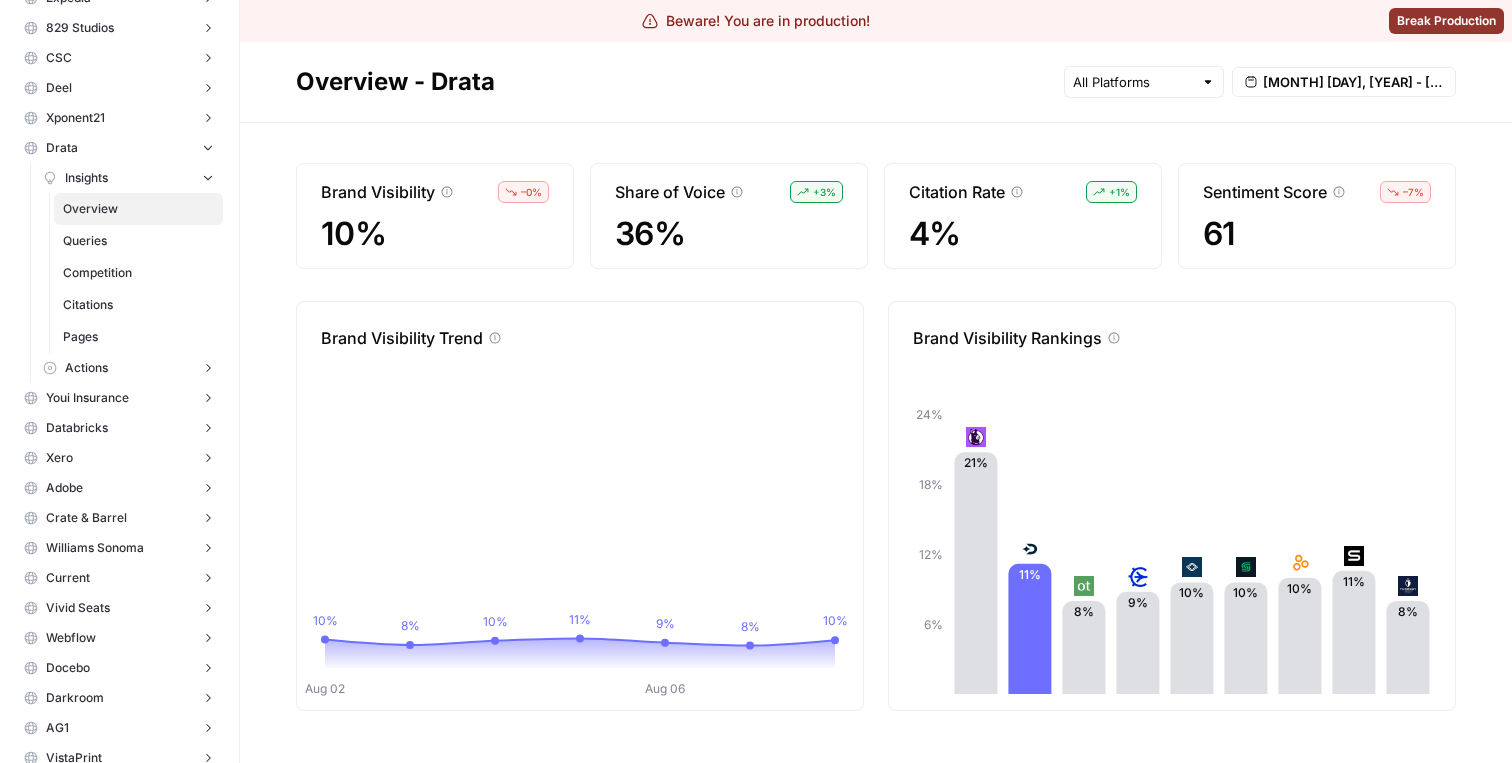 click on "Queries" at bounding box center [138, 241] 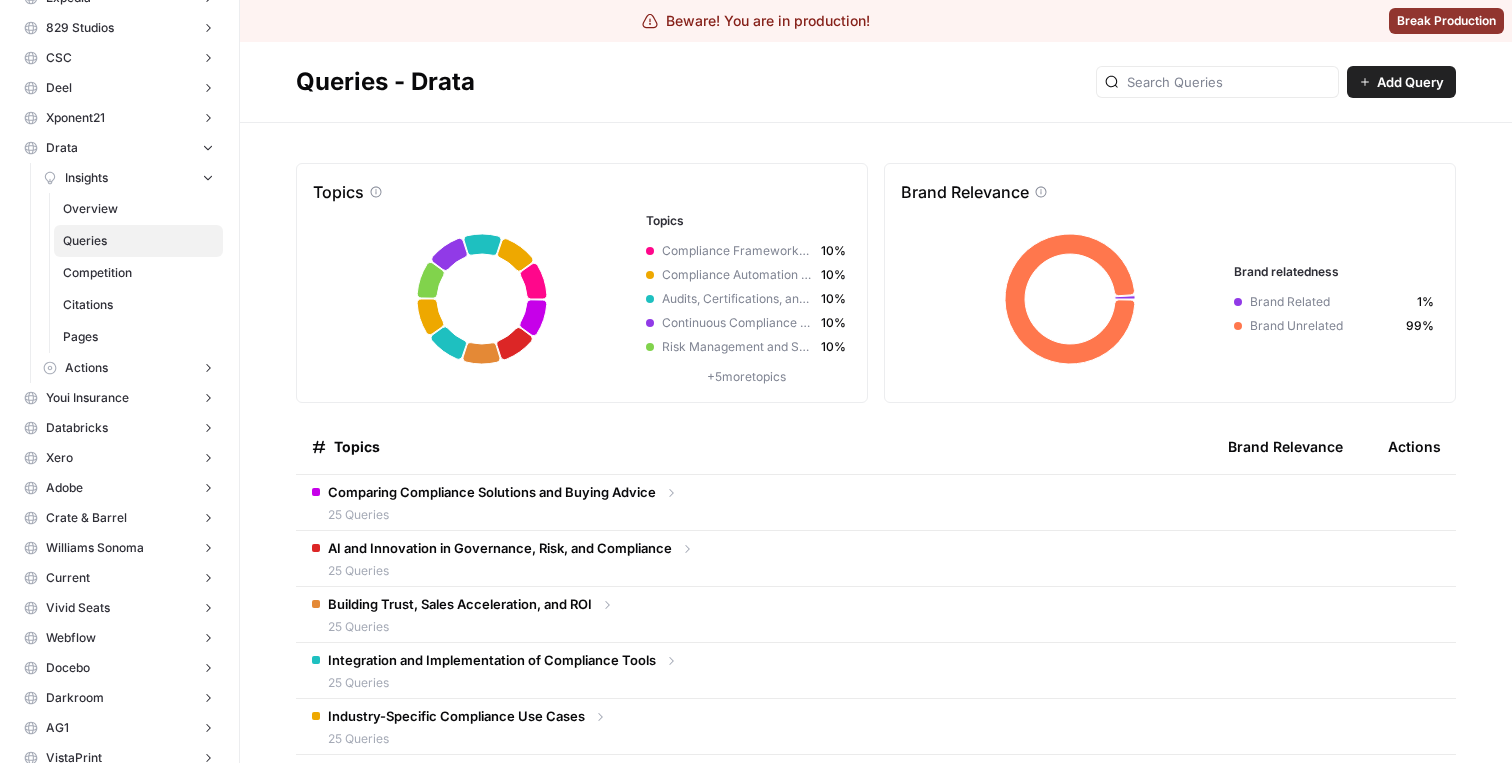 click on "Comparing Compliance Solutions and Buying Advice" at bounding box center (492, 492) 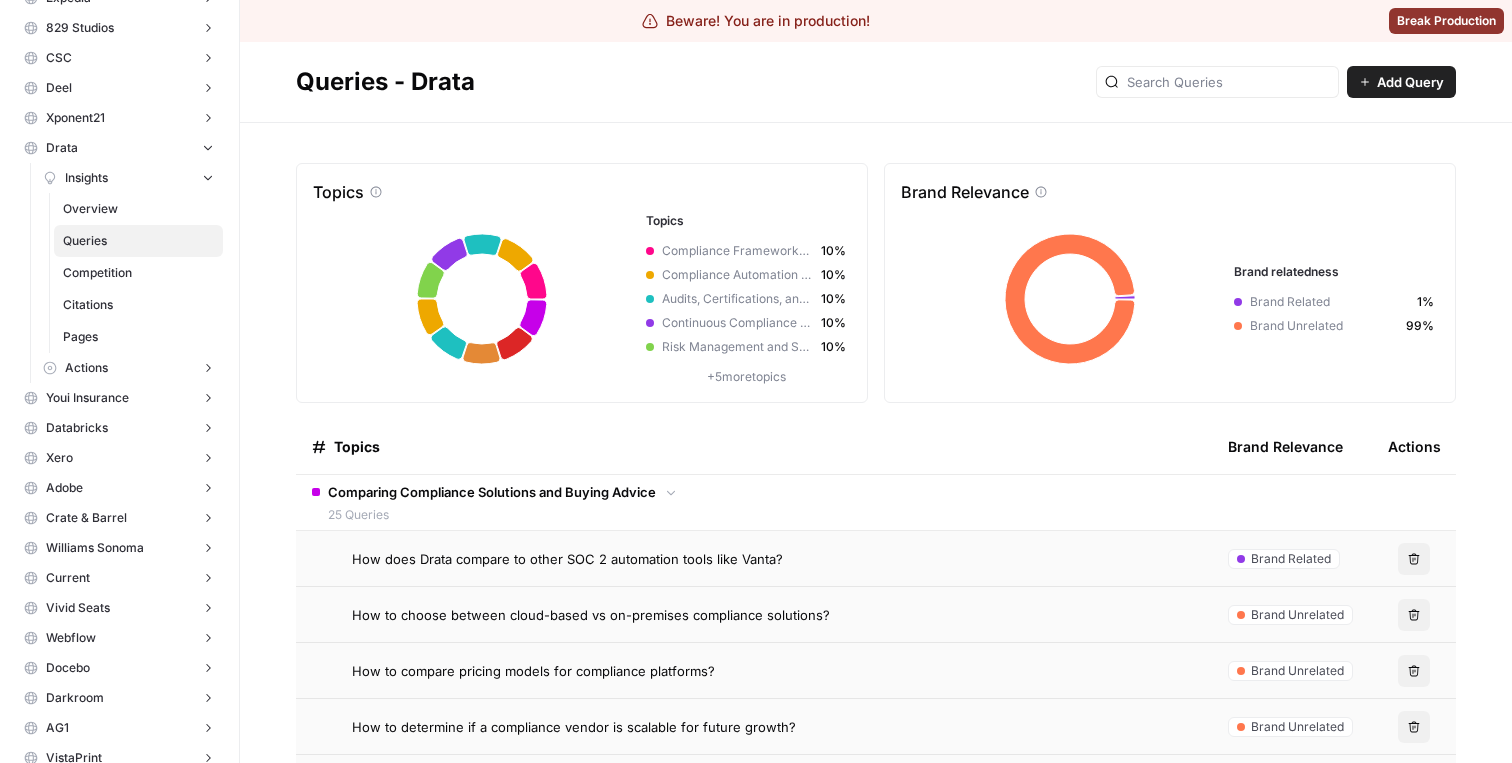 click on "How does Drata compare to other SOC 2 automation tools like Vanta?" at bounding box center [754, 558] 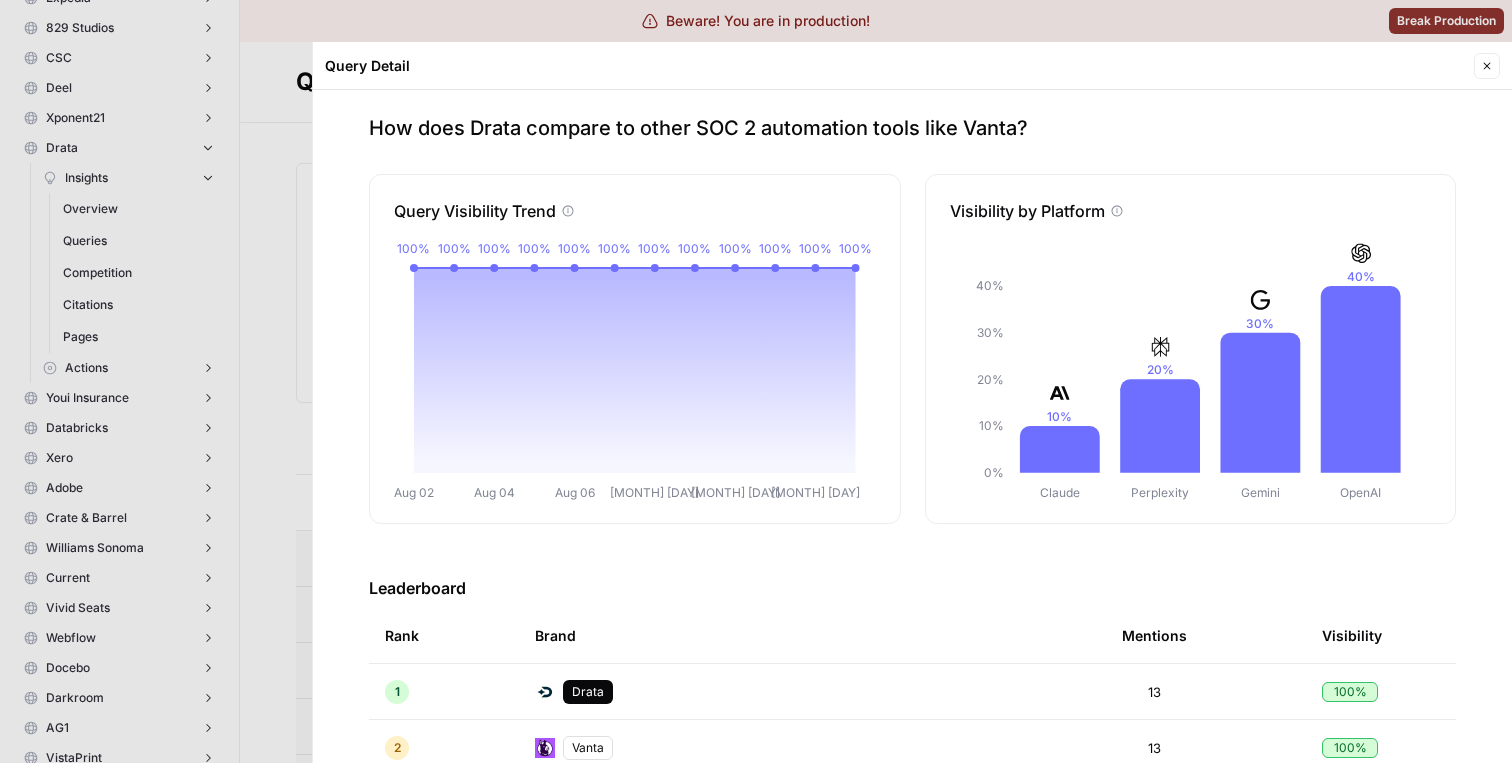 click on "Query Visibility Trend" at bounding box center [475, 211] 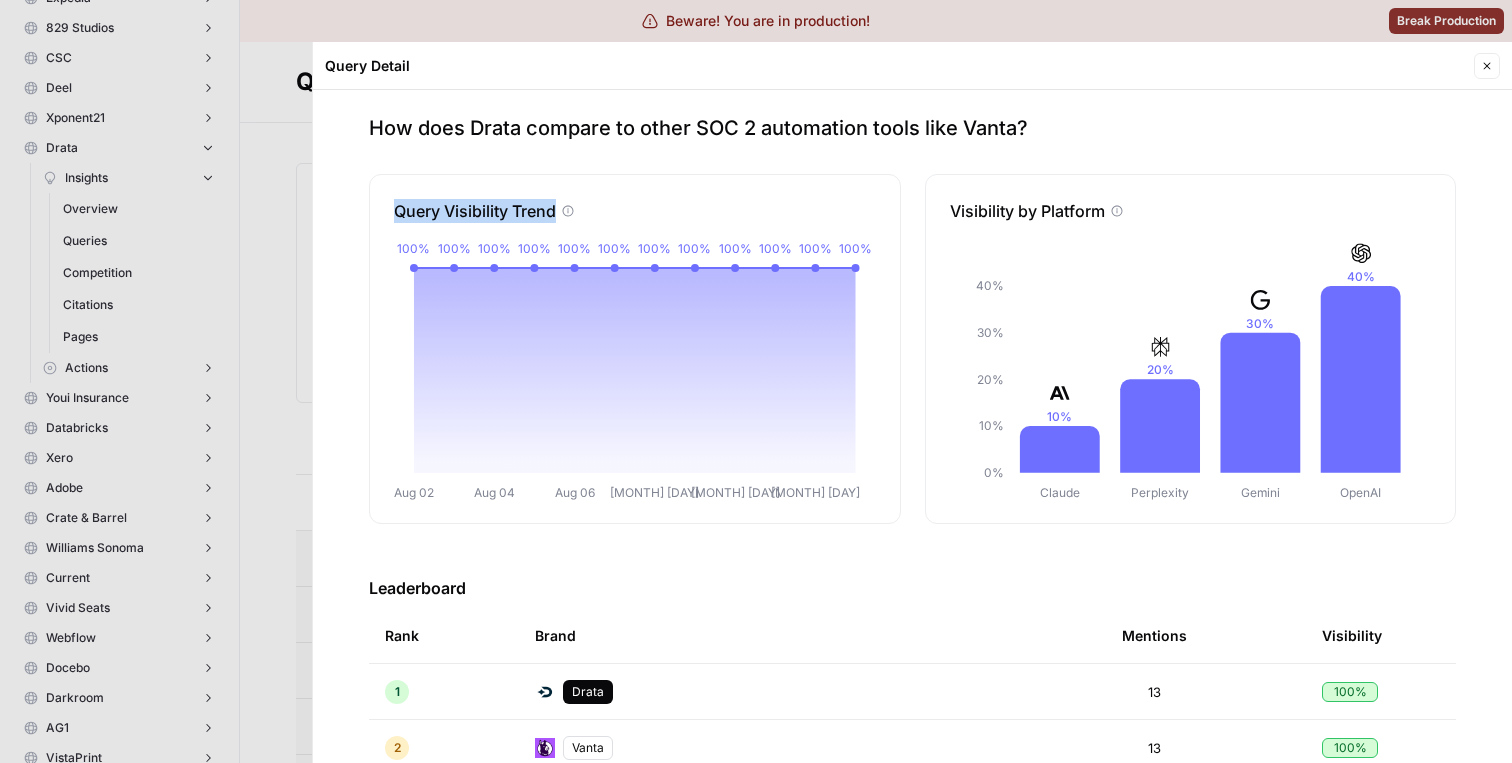 drag, startPoint x: 412, startPoint y: 213, endPoint x: 527, endPoint y: 213, distance: 115 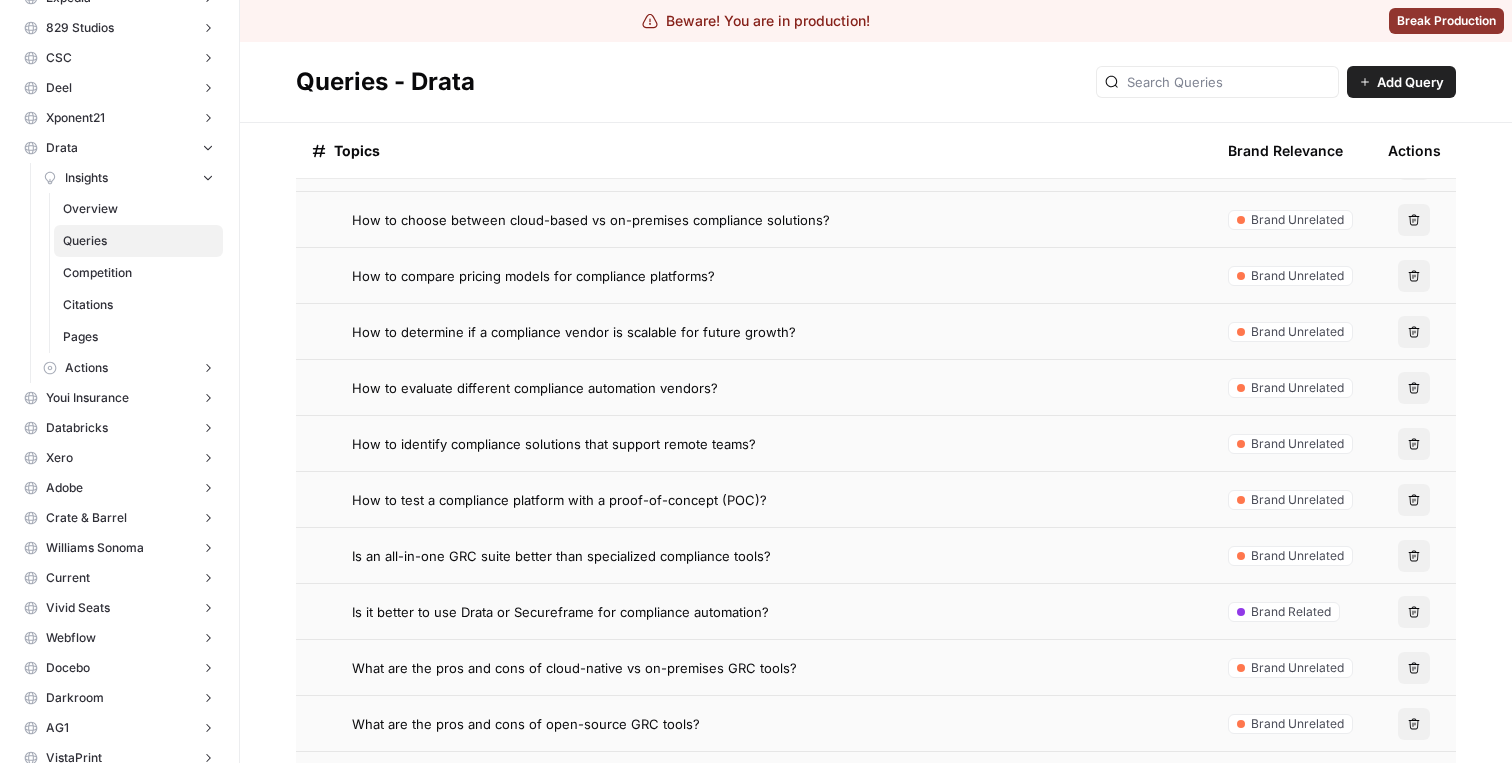 scroll, scrollTop: 496, scrollLeft: 0, axis: vertical 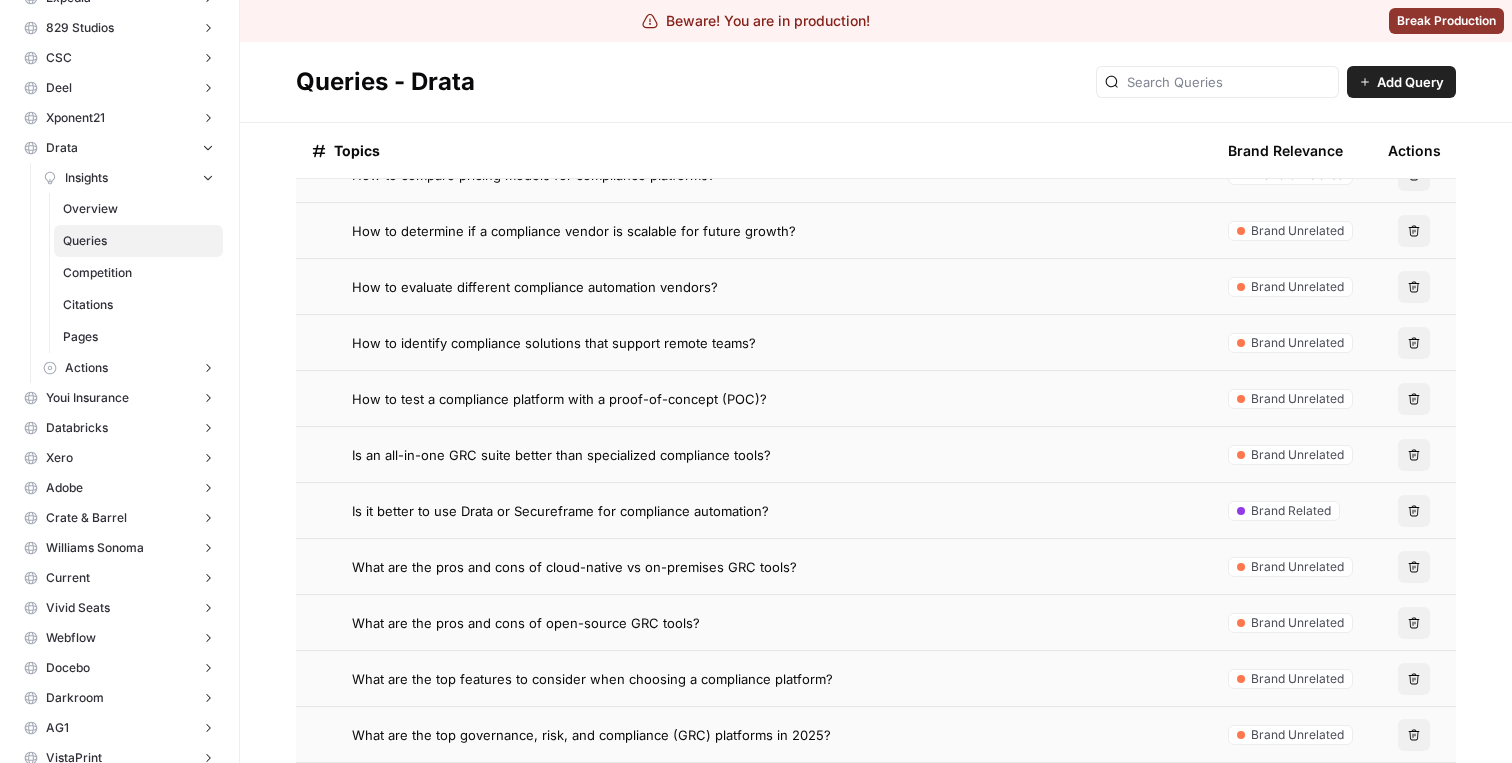 click on "Overview" at bounding box center (138, 209) 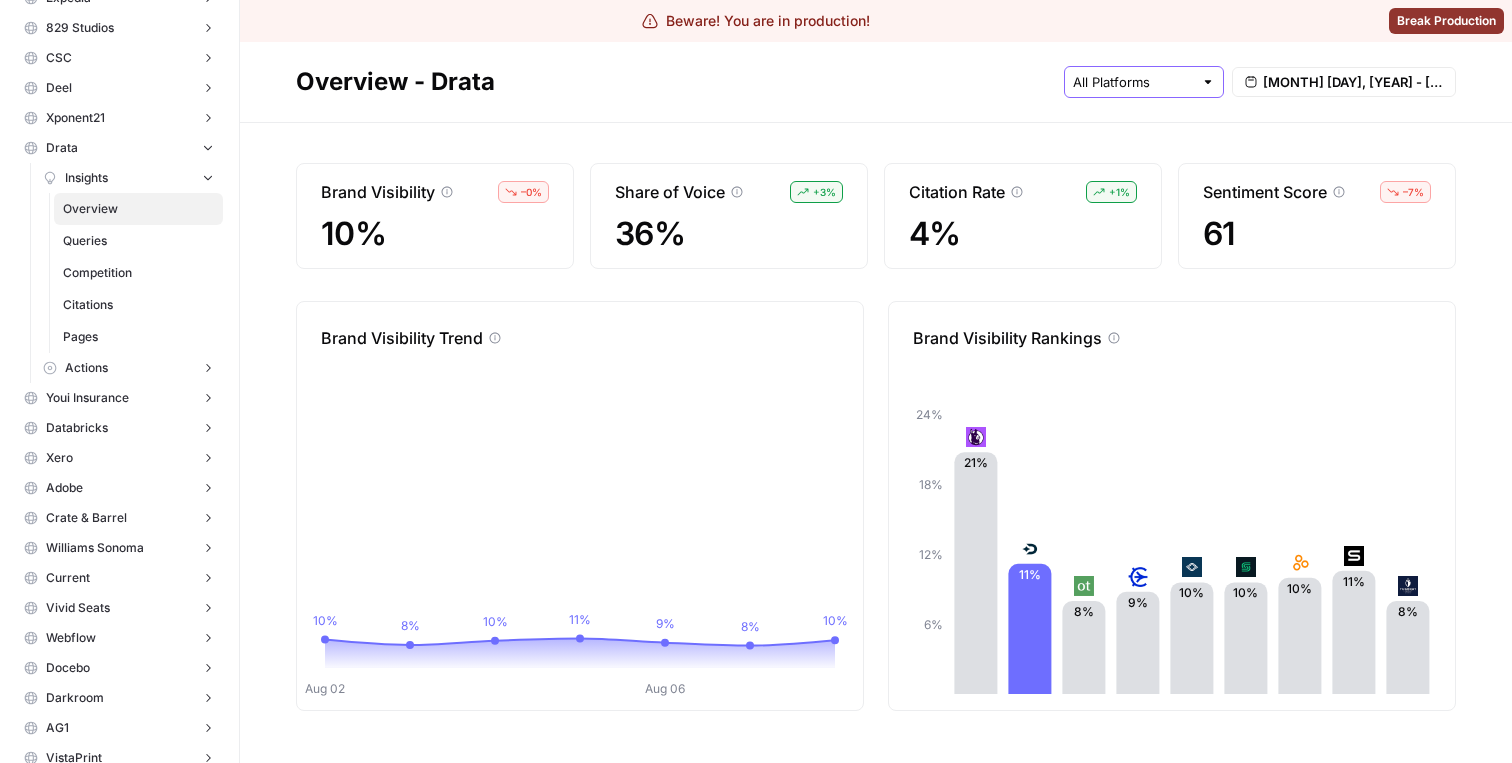 click at bounding box center [1133, 82] 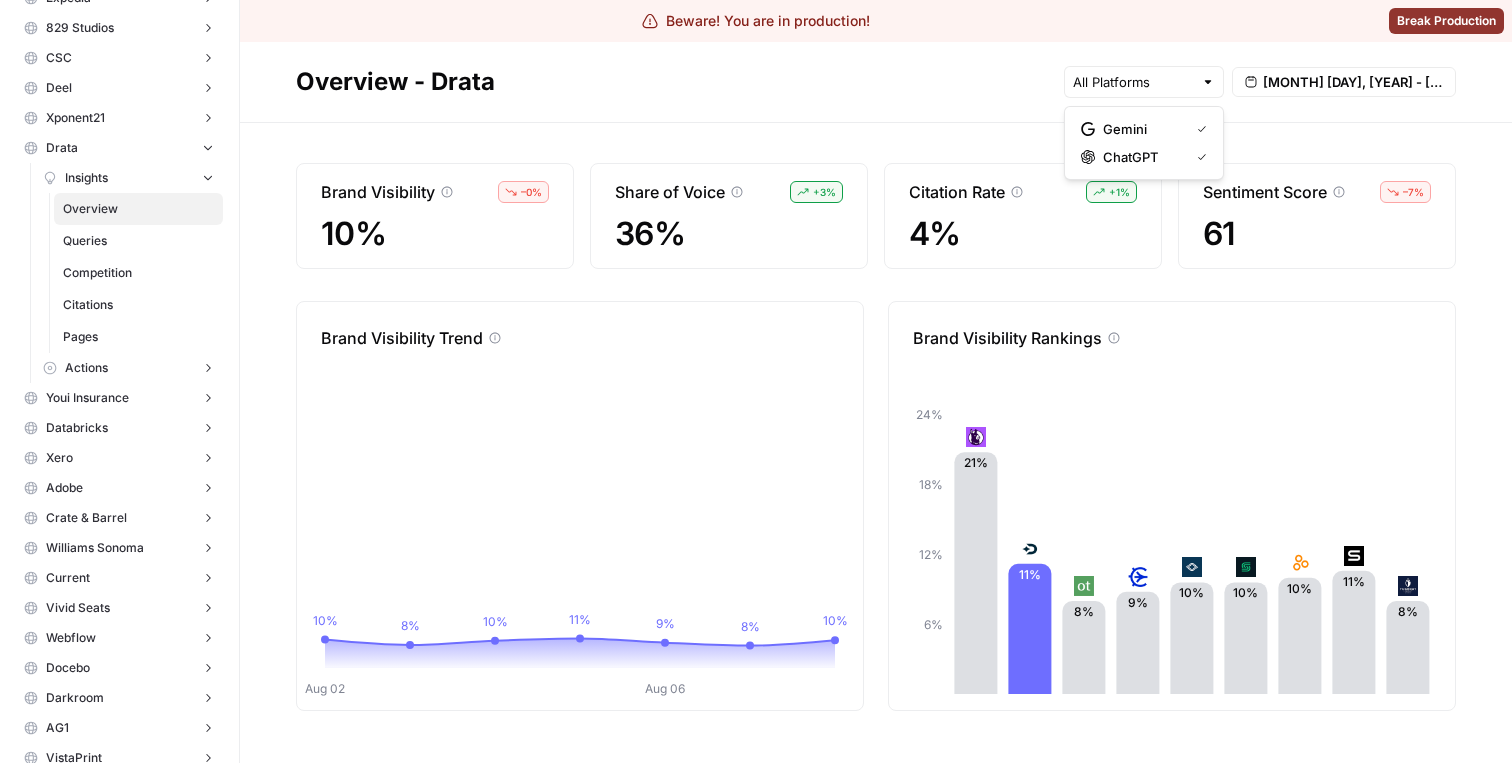 click on "Overview - Drata [MONTH] [DAY], [YEAR] - [MONTH] [DAY], [YEAR]" at bounding box center (876, 82) 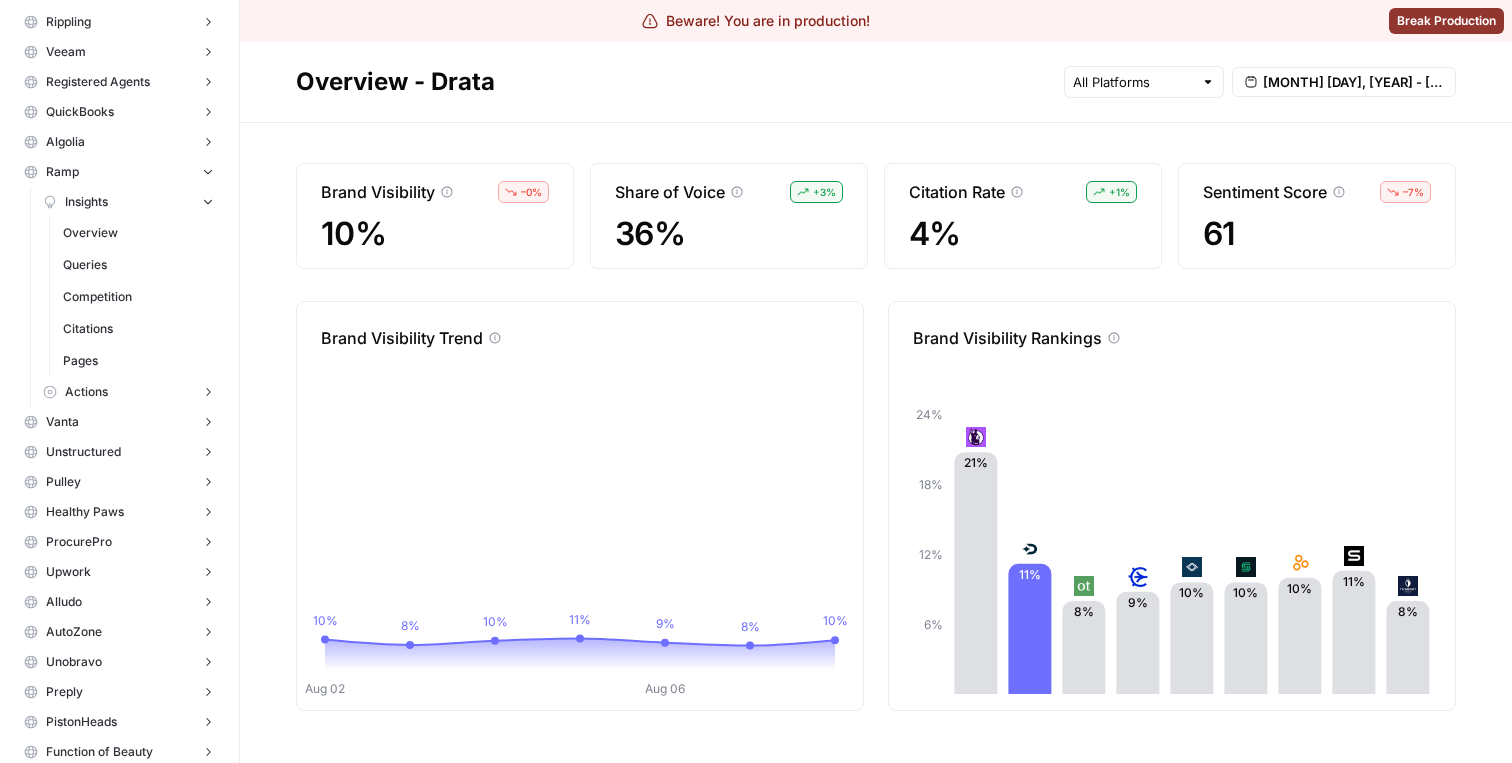 scroll, scrollTop: 2838, scrollLeft: 0, axis: vertical 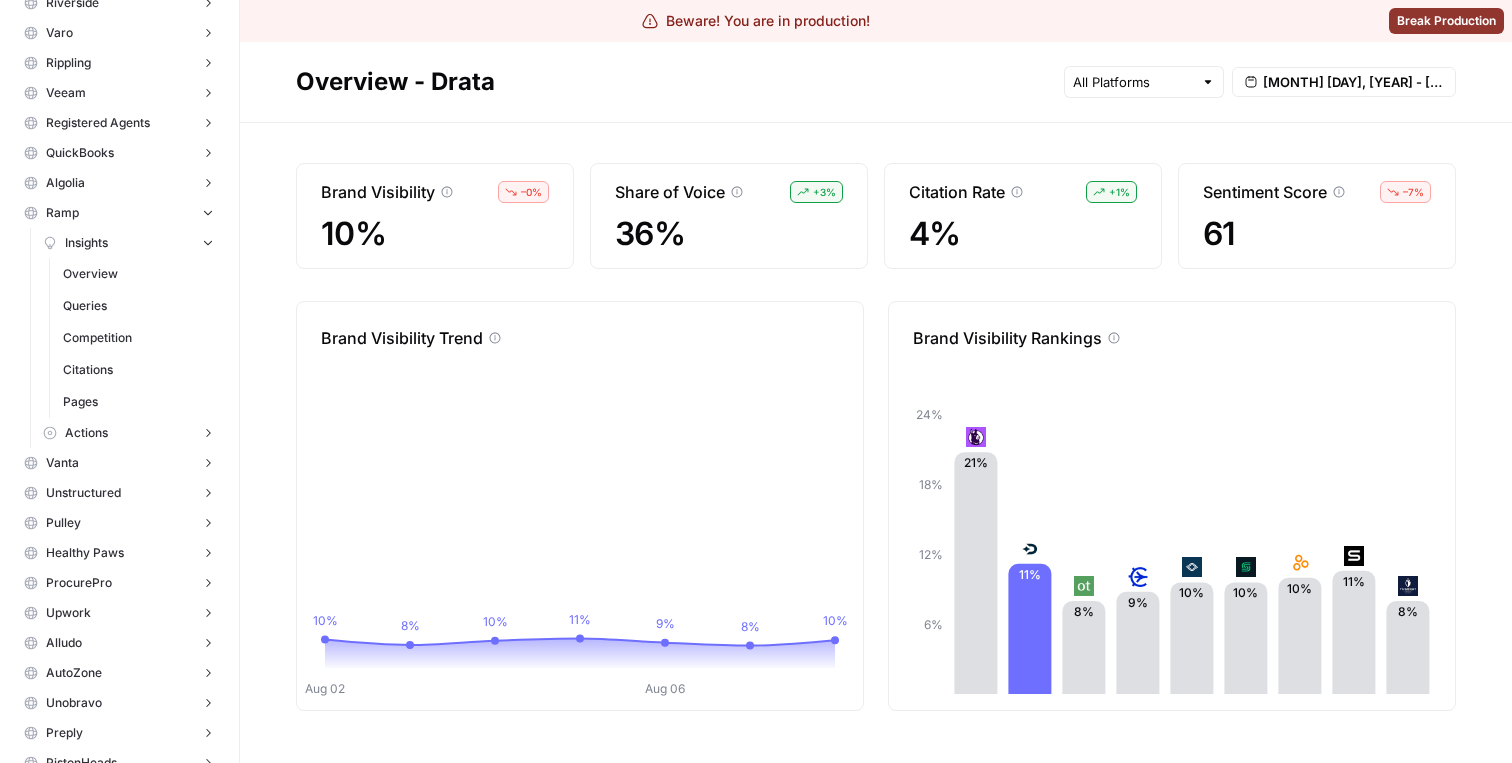 click on "Overview" at bounding box center (138, 274) 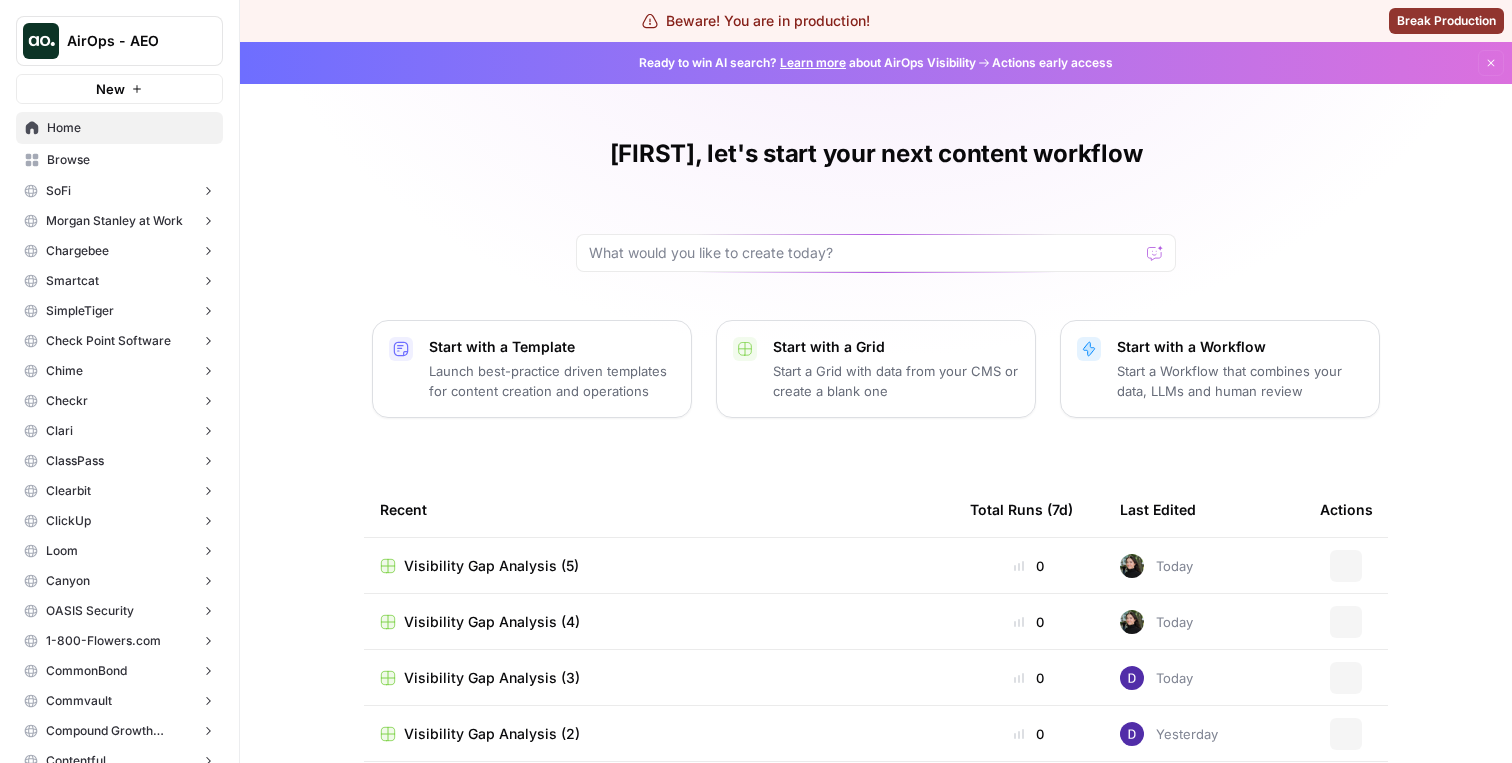scroll, scrollTop: 0, scrollLeft: 0, axis: both 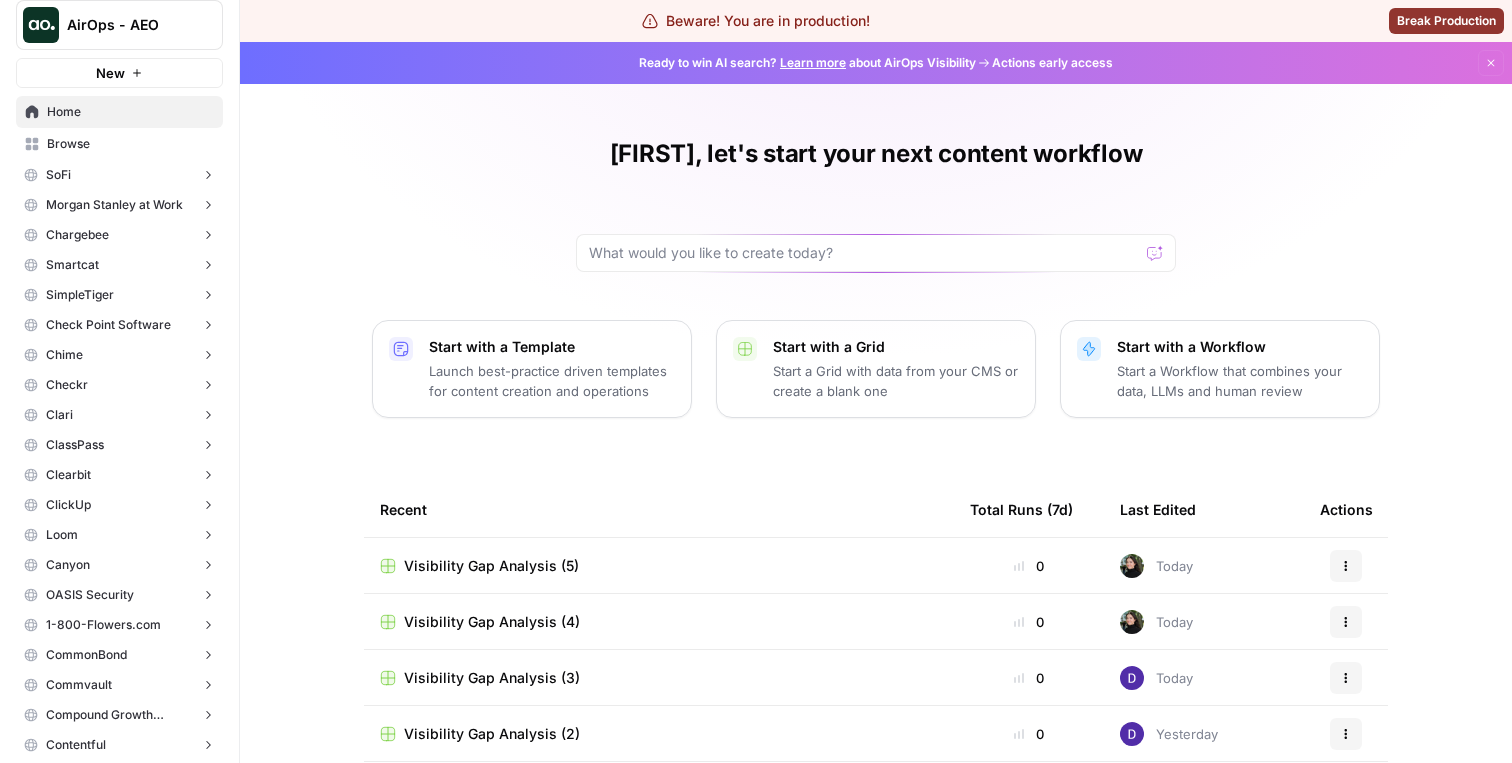 click on "ClickUp" at bounding box center [119, 505] 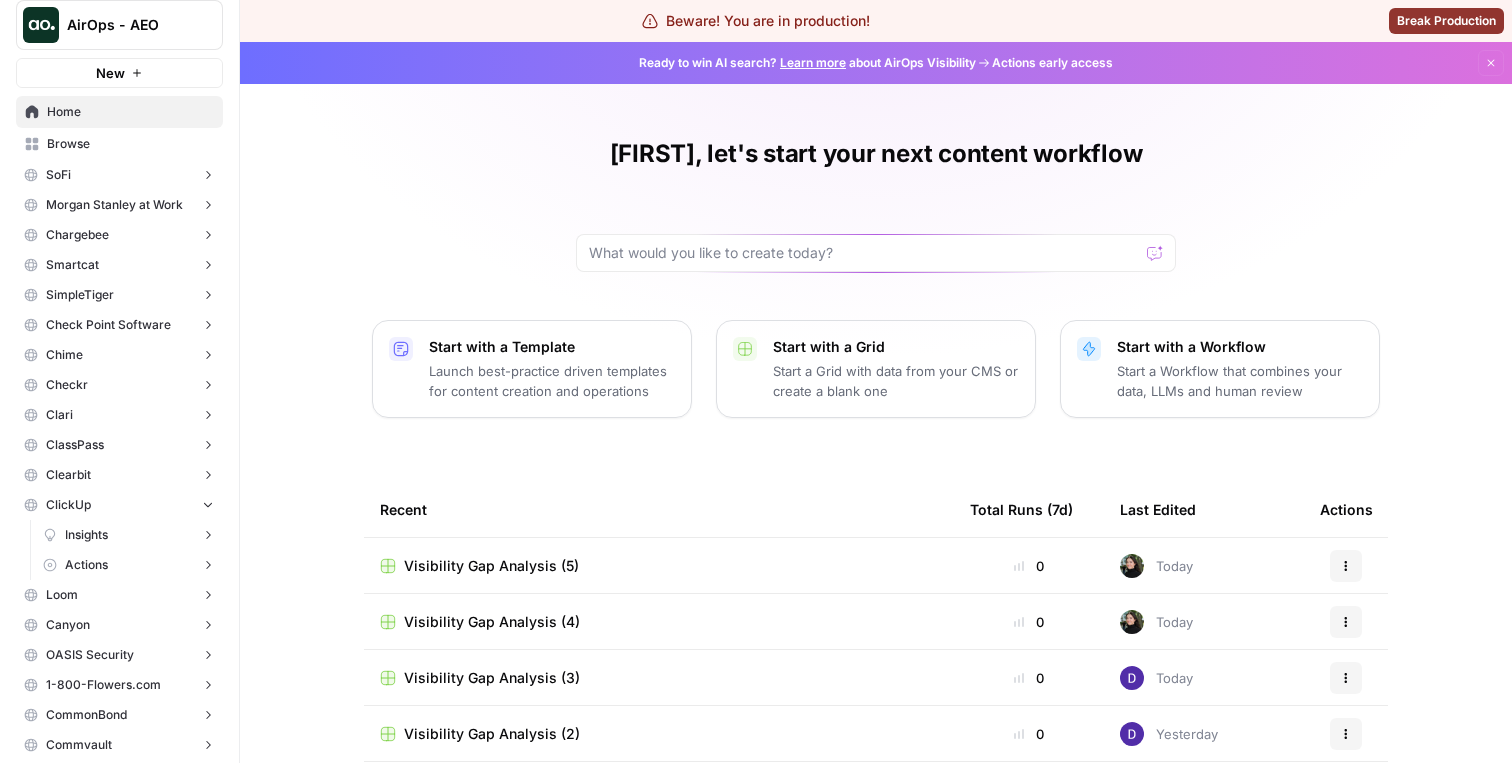 click on "Insights" at bounding box center (129, 535) 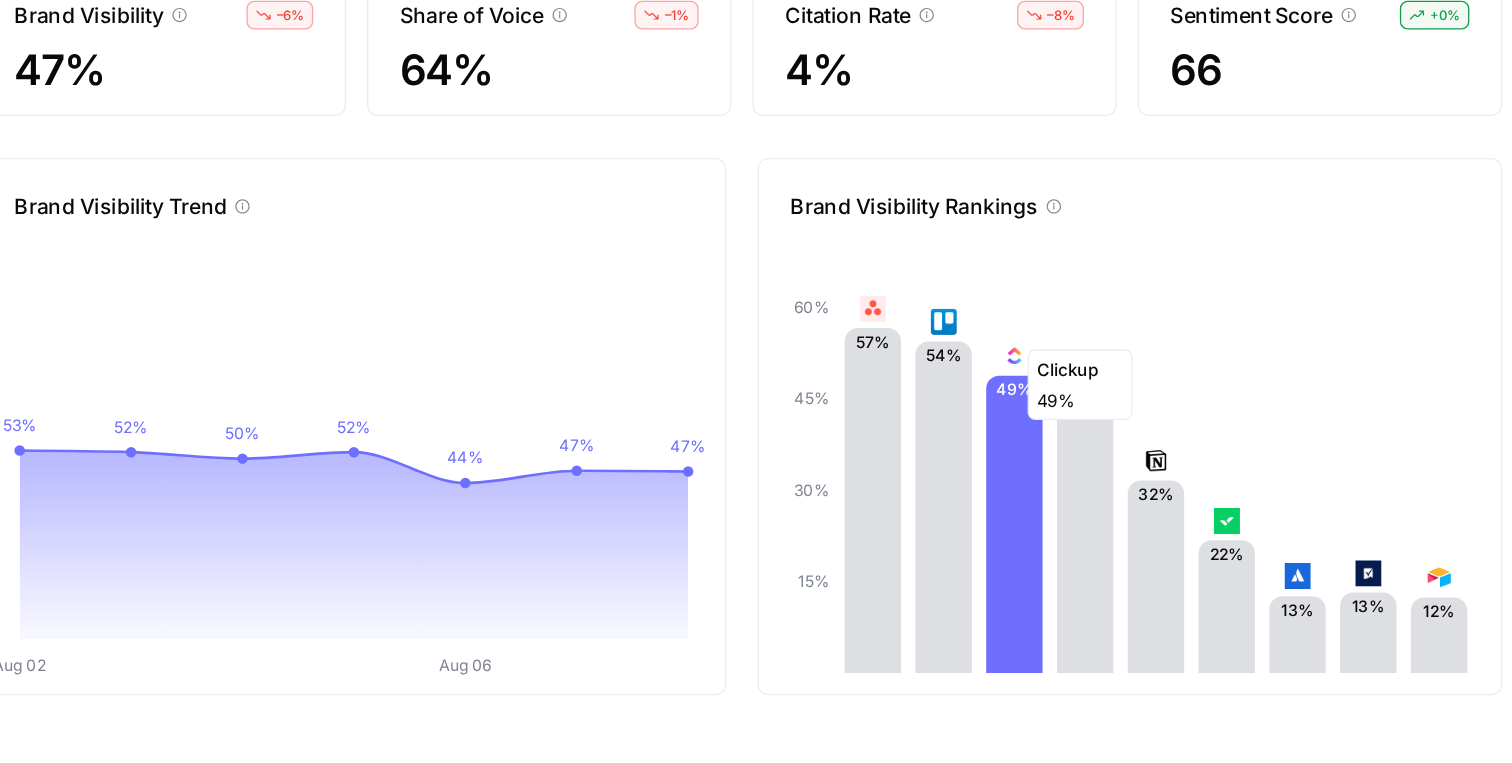 scroll, scrollTop: 0, scrollLeft: 0, axis: both 